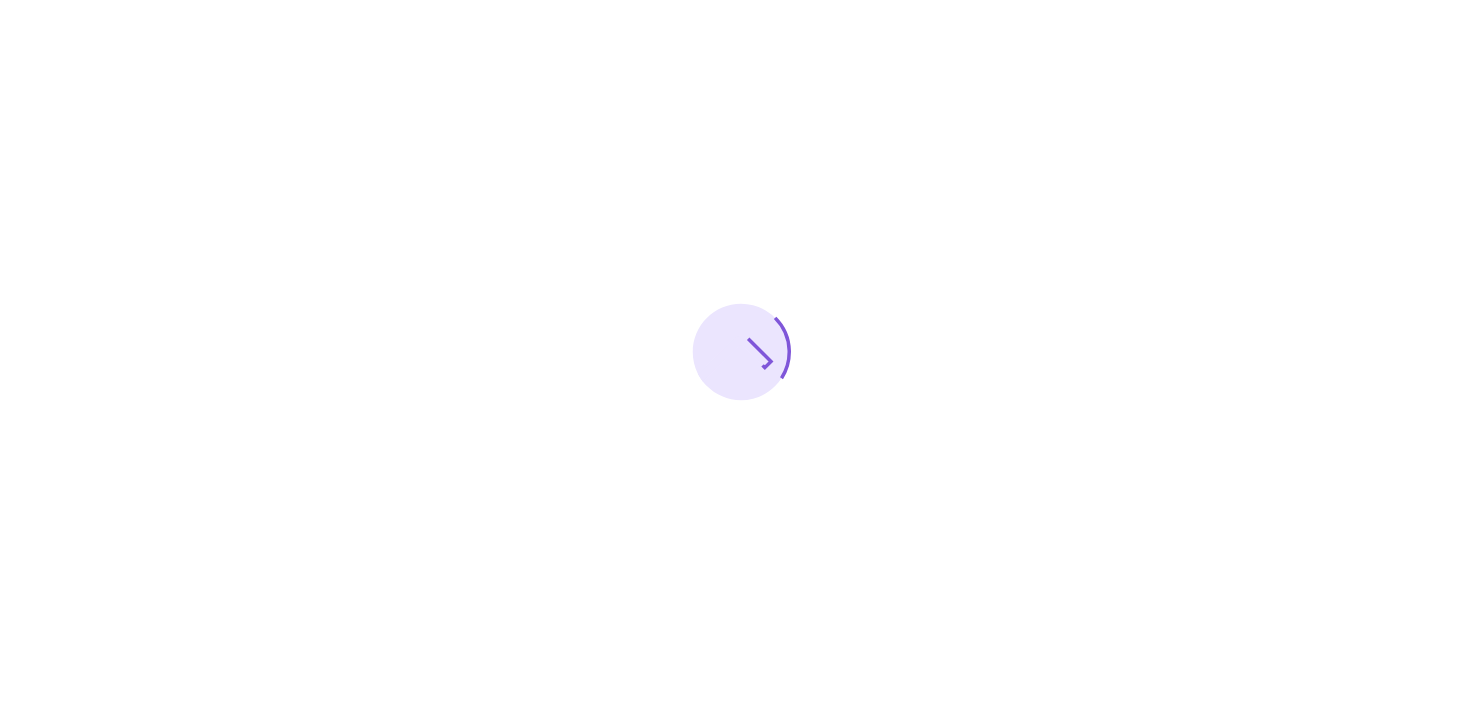 scroll, scrollTop: 0, scrollLeft: 0, axis: both 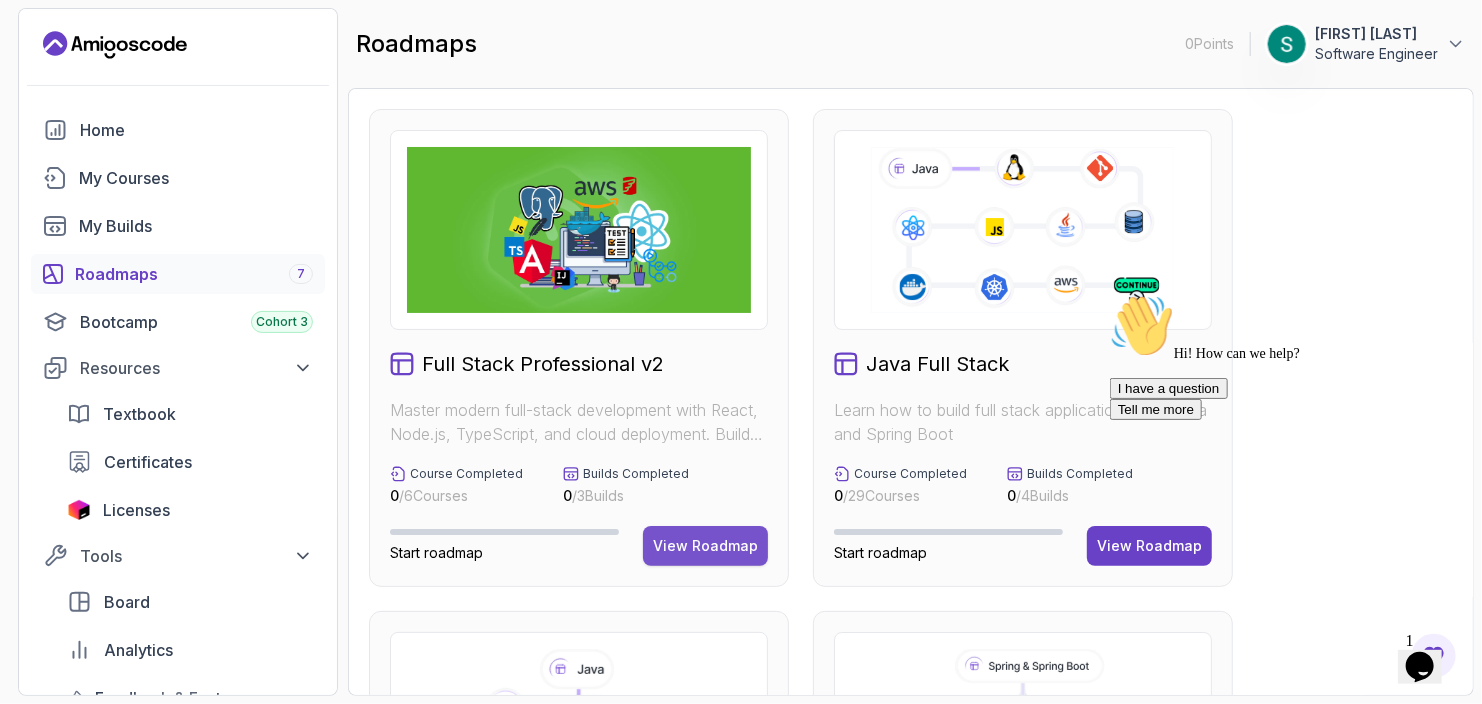 click on "View Roadmap" at bounding box center (705, 546) 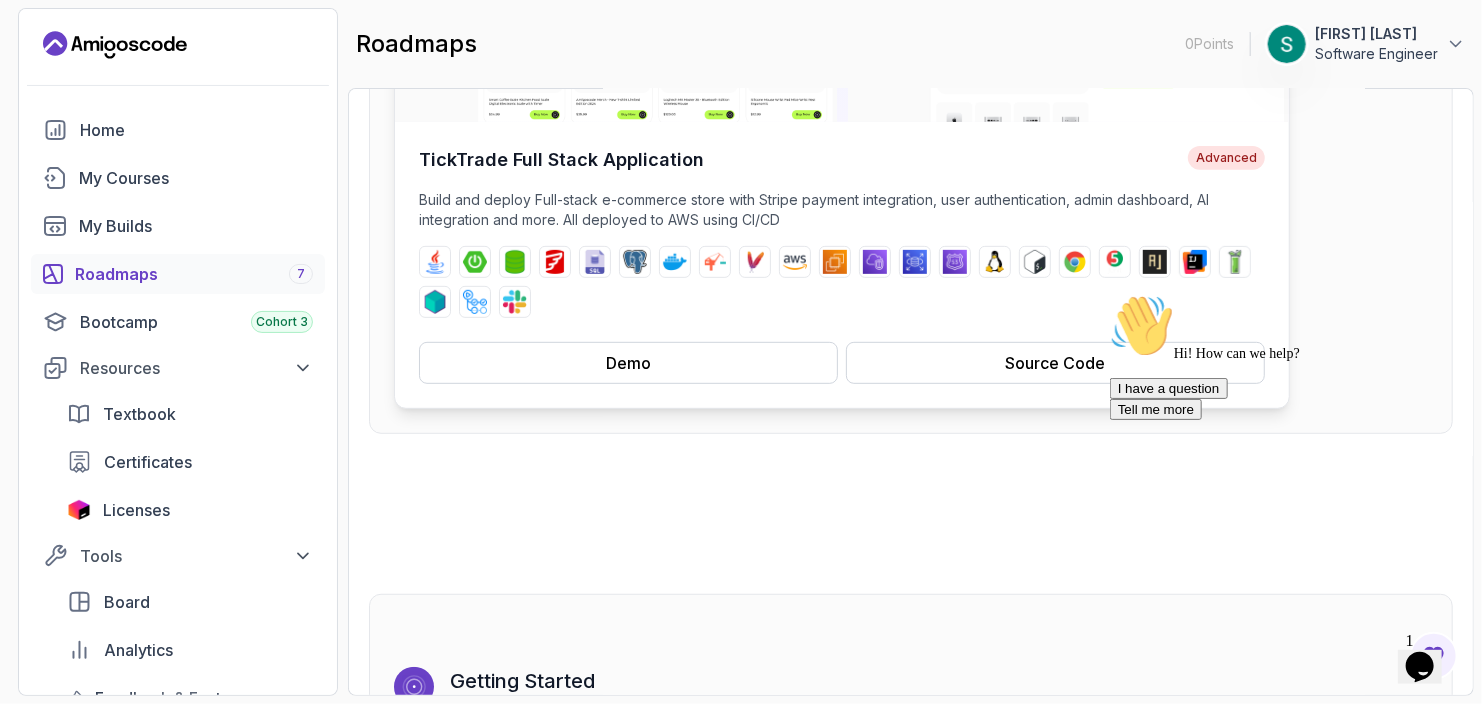scroll, scrollTop: 400, scrollLeft: 0, axis: vertical 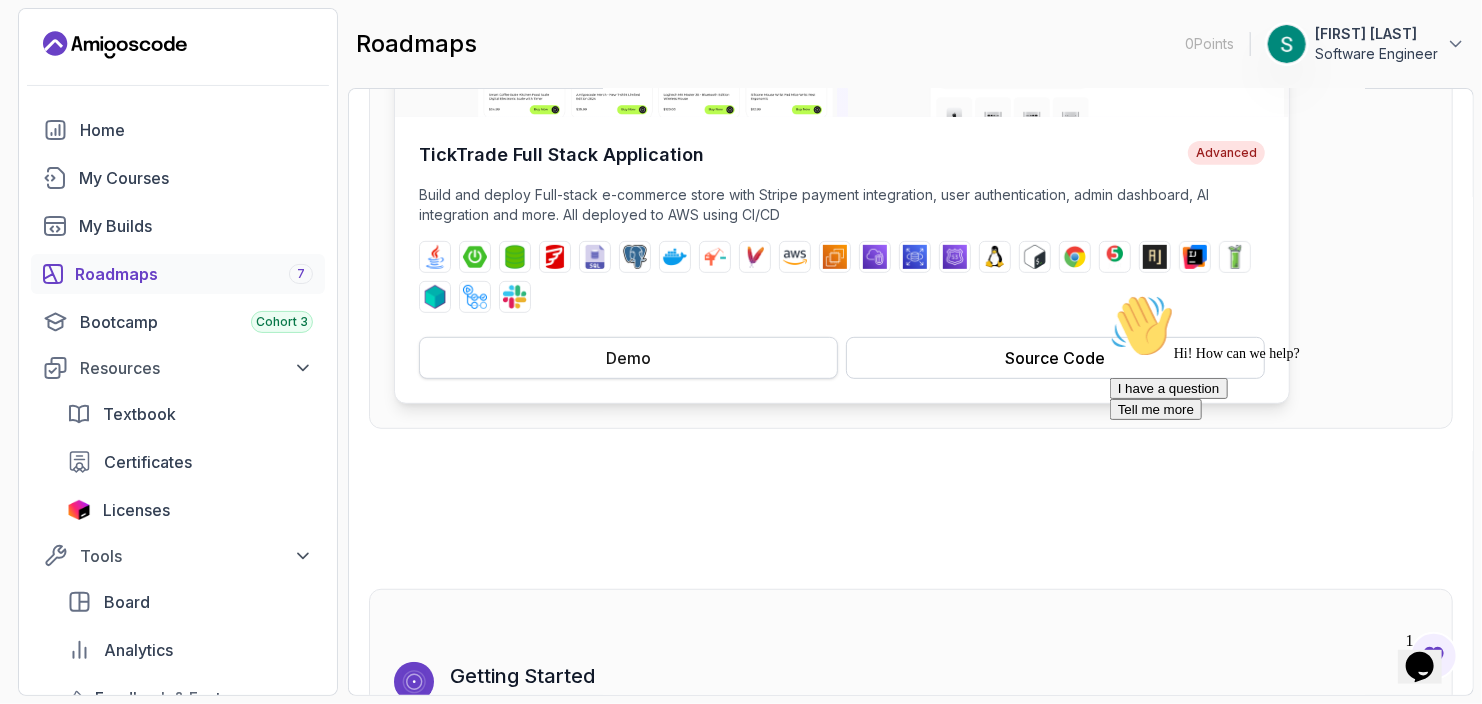 click on "Demo" at bounding box center (628, 358) 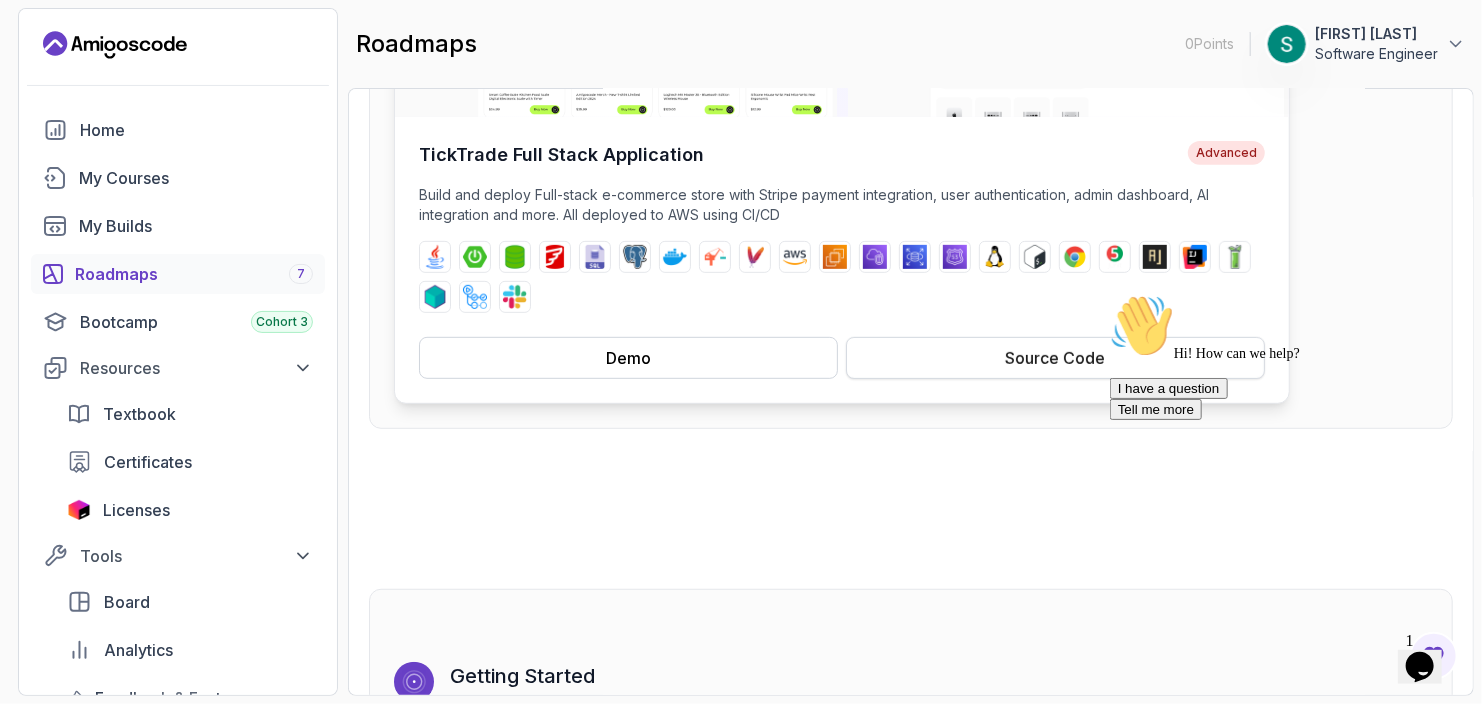 click on "Source Code" at bounding box center [1056, 358] 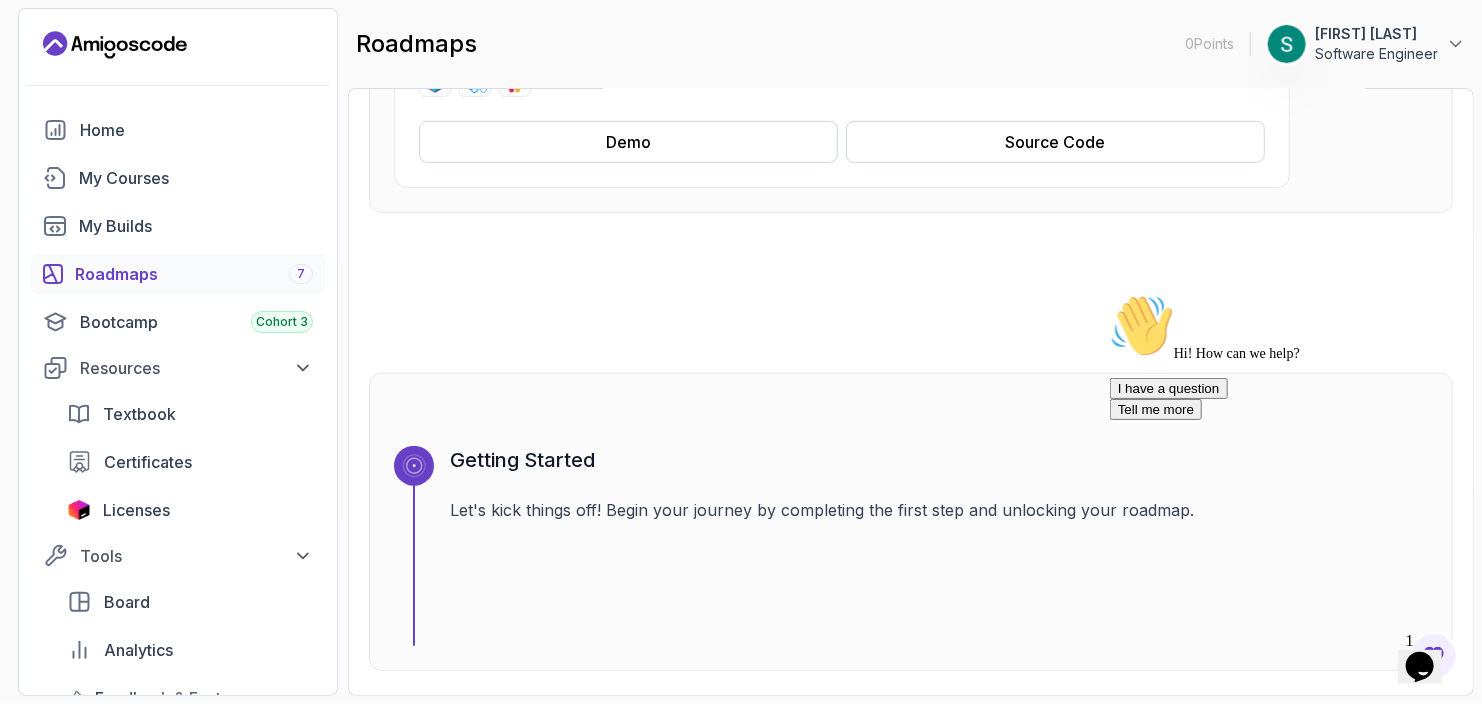 scroll, scrollTop: 600, scrollLeft: 0, axis: vertical 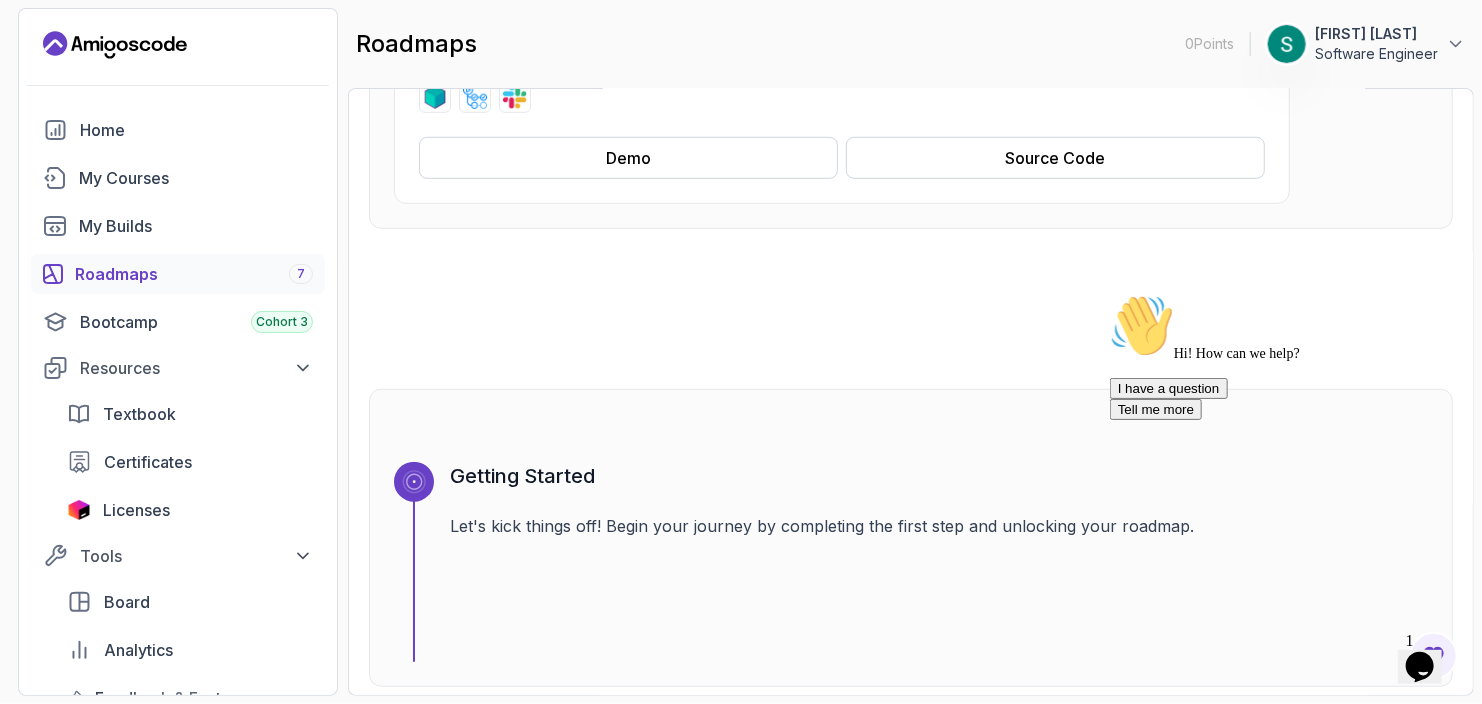 click on "Roadmaps 7" at bounding box center (194, 274) 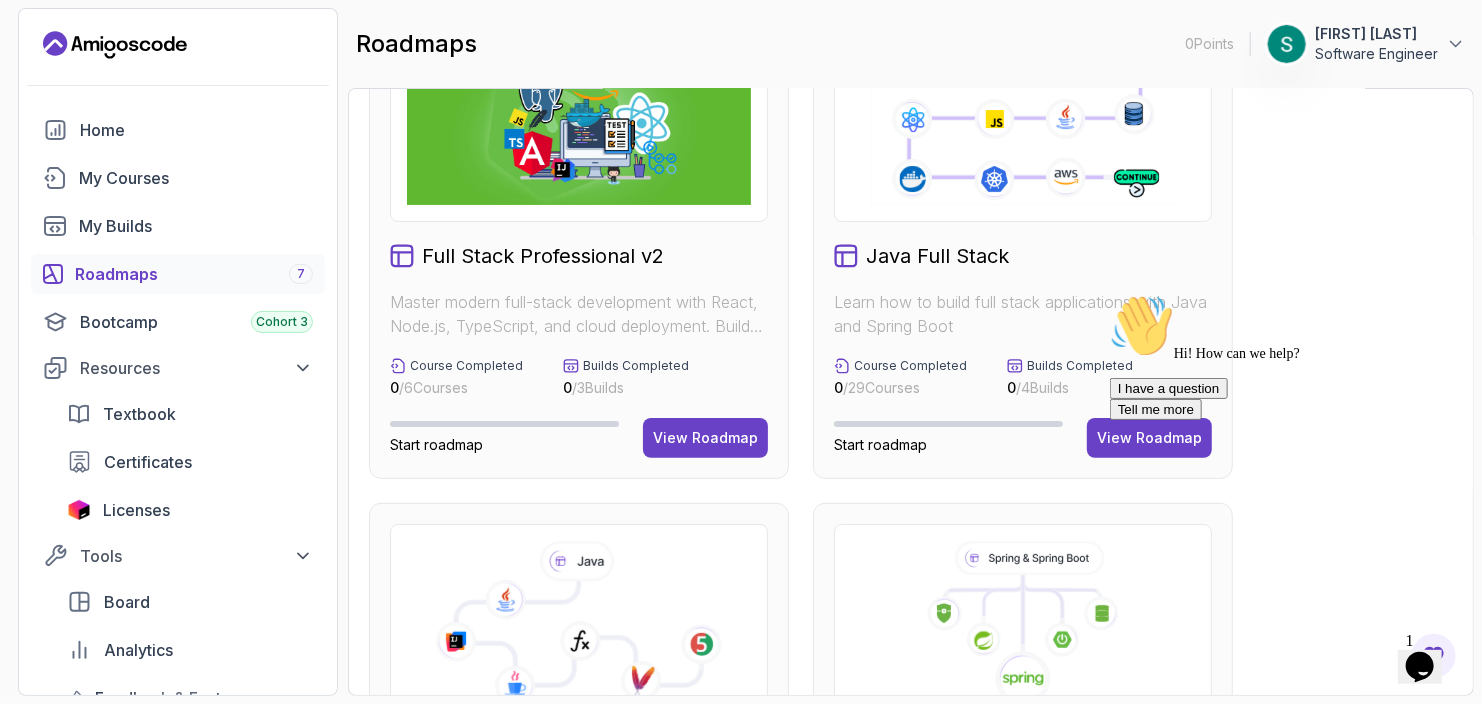 scroll, scrollTop: 100, scrollLeft: 0, axis: vertical 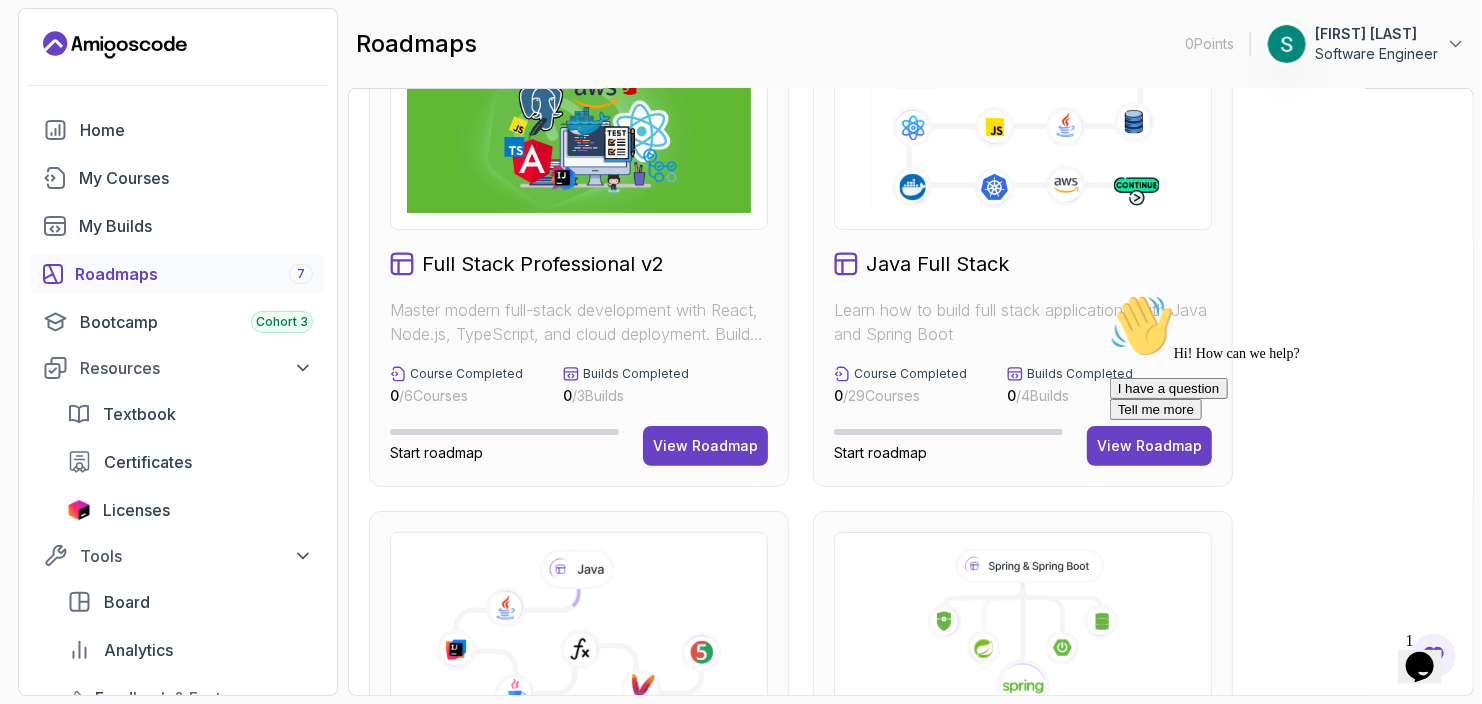 click on "Hi! How can we help? I have a question Tell me more" at bounding box center [1289, 356] 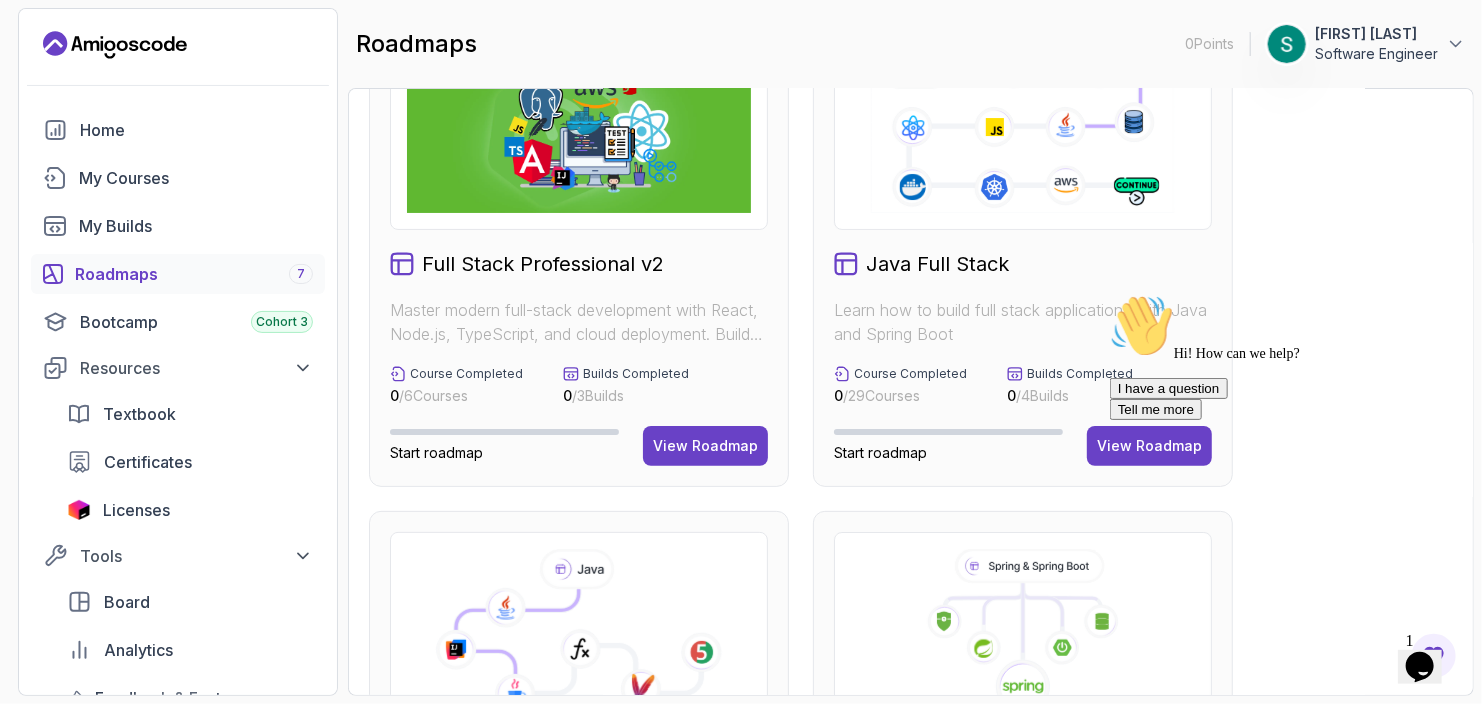 scroll, scrollTop: 300, scrollLeft: 0, axis: vertical 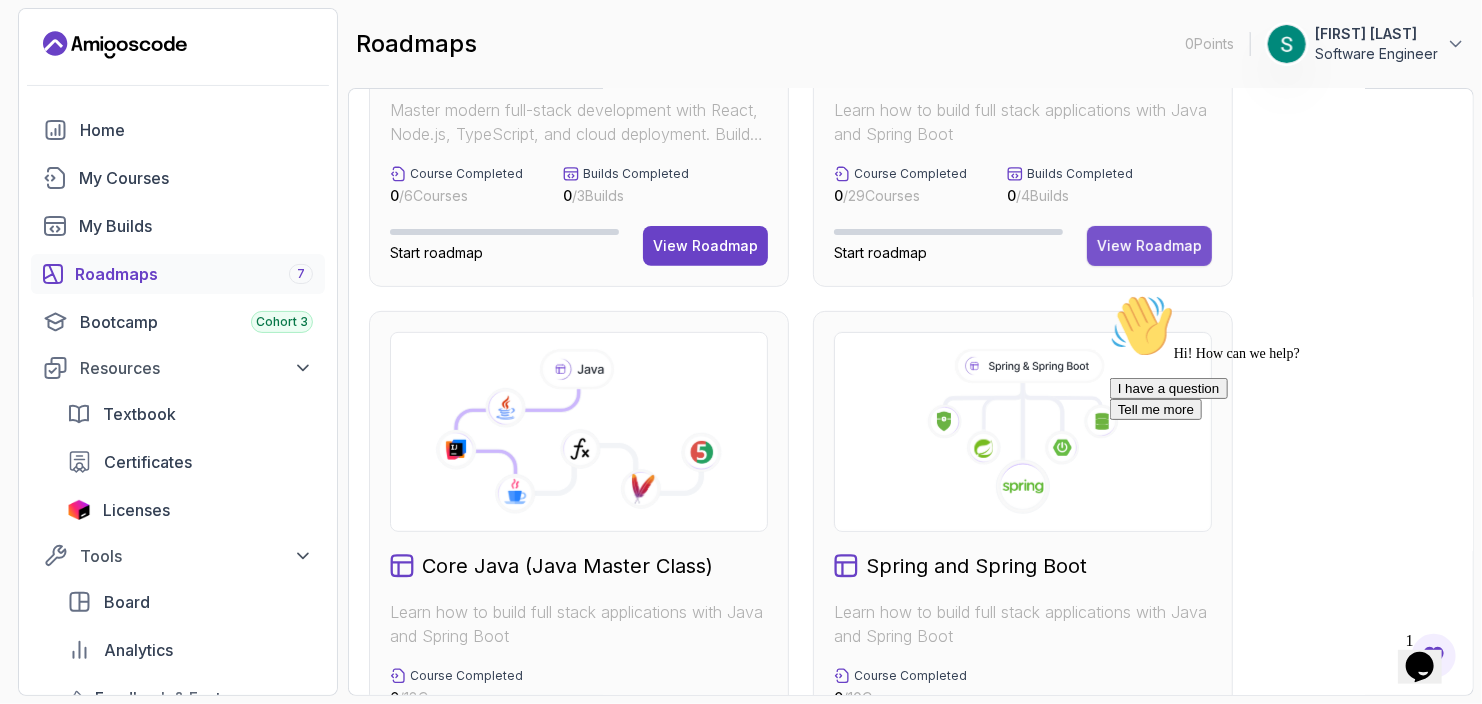 click on "View Roadmap" at bounding box center (1149, 246) 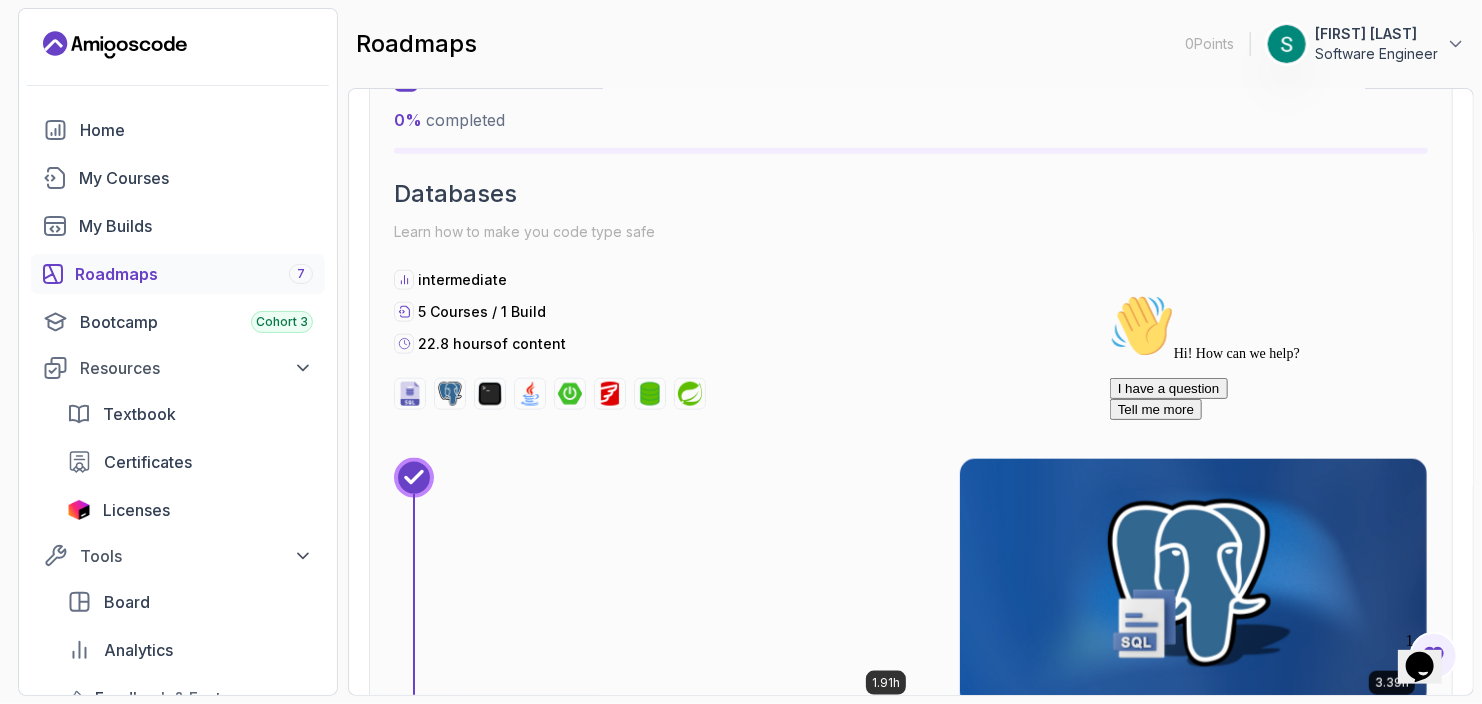 scroll, scrollTop: 8520, scrollLeft: 0, axis: vertical 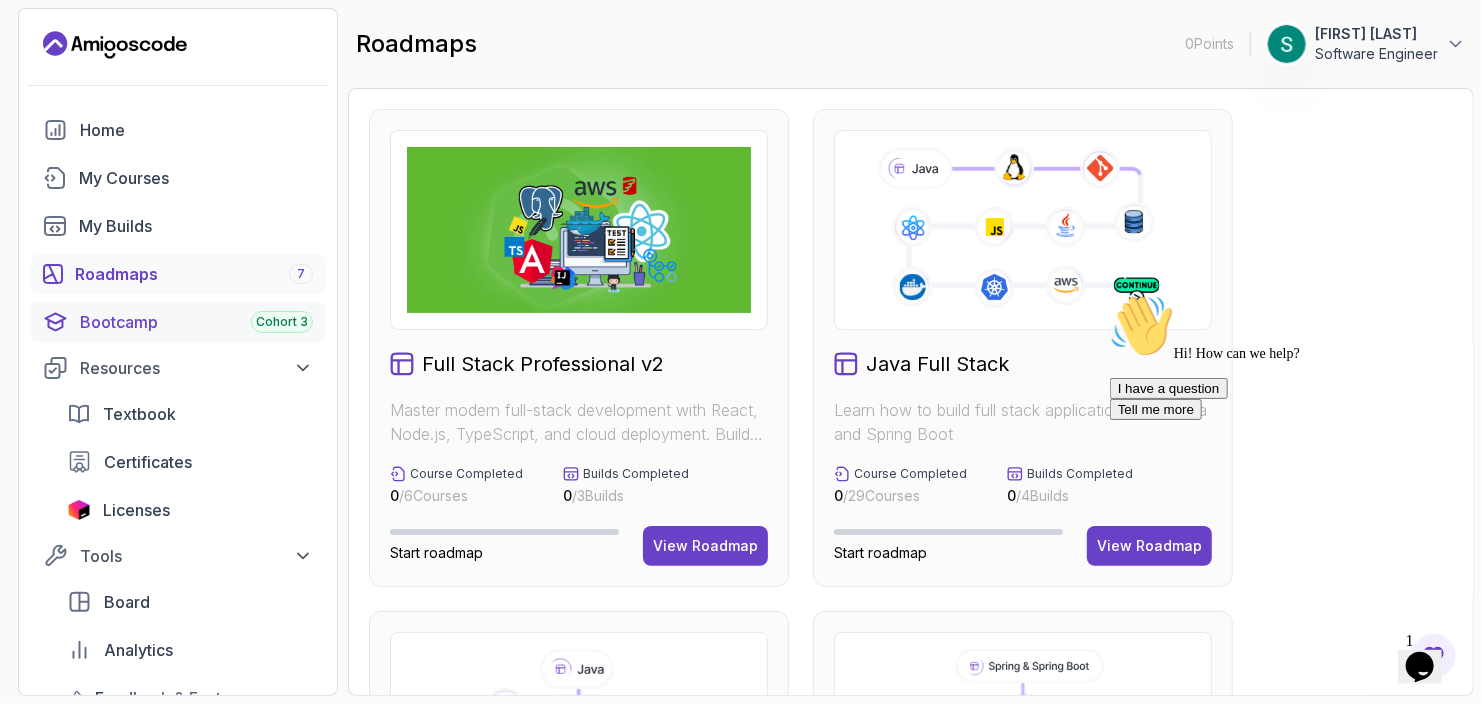 click on "Bootcamp Cohort 3" at bounding box center (196, 322) 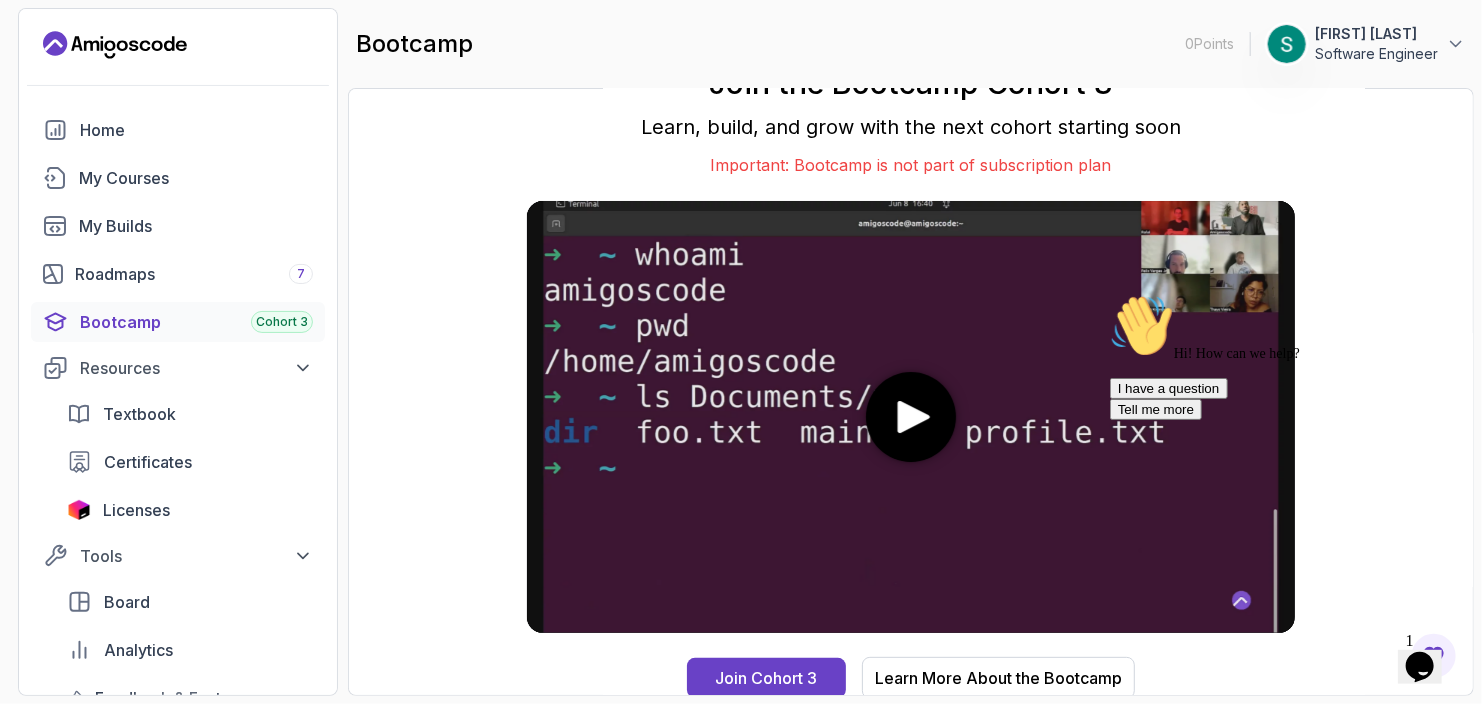 scroll, scrollTop: 13, scrollLeft: 0, axis: vertical 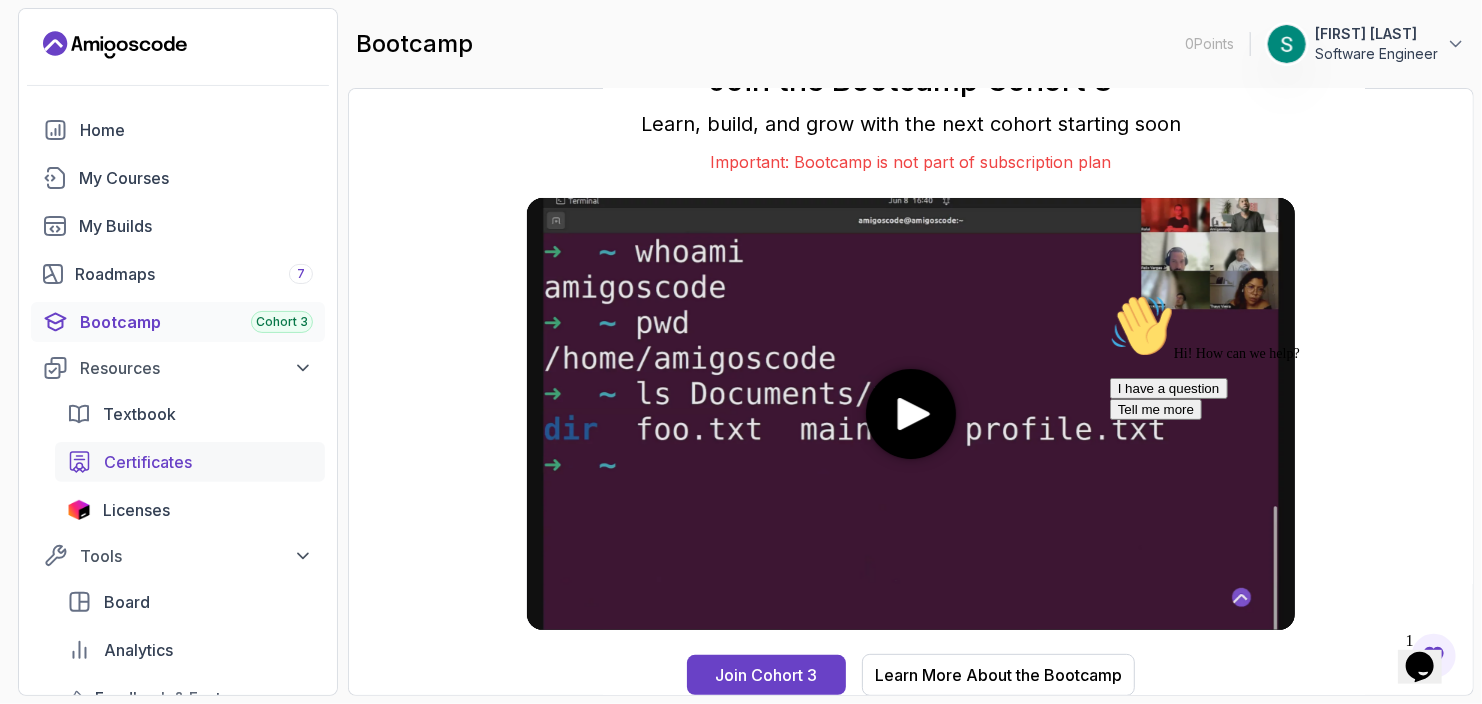 click on "Certificates" at bounding box center (148, 462) 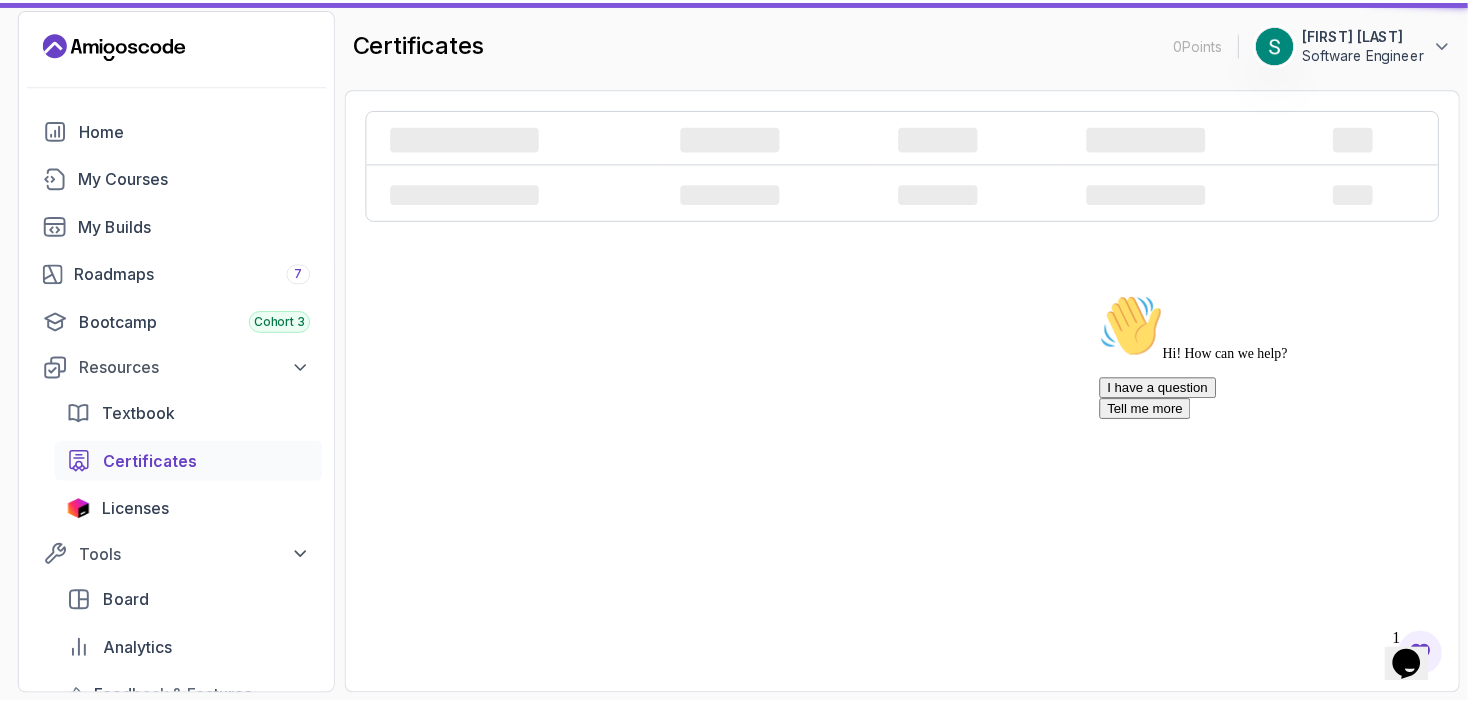scroll, scrollTop: 0, scrollLeft: 0, axis: both 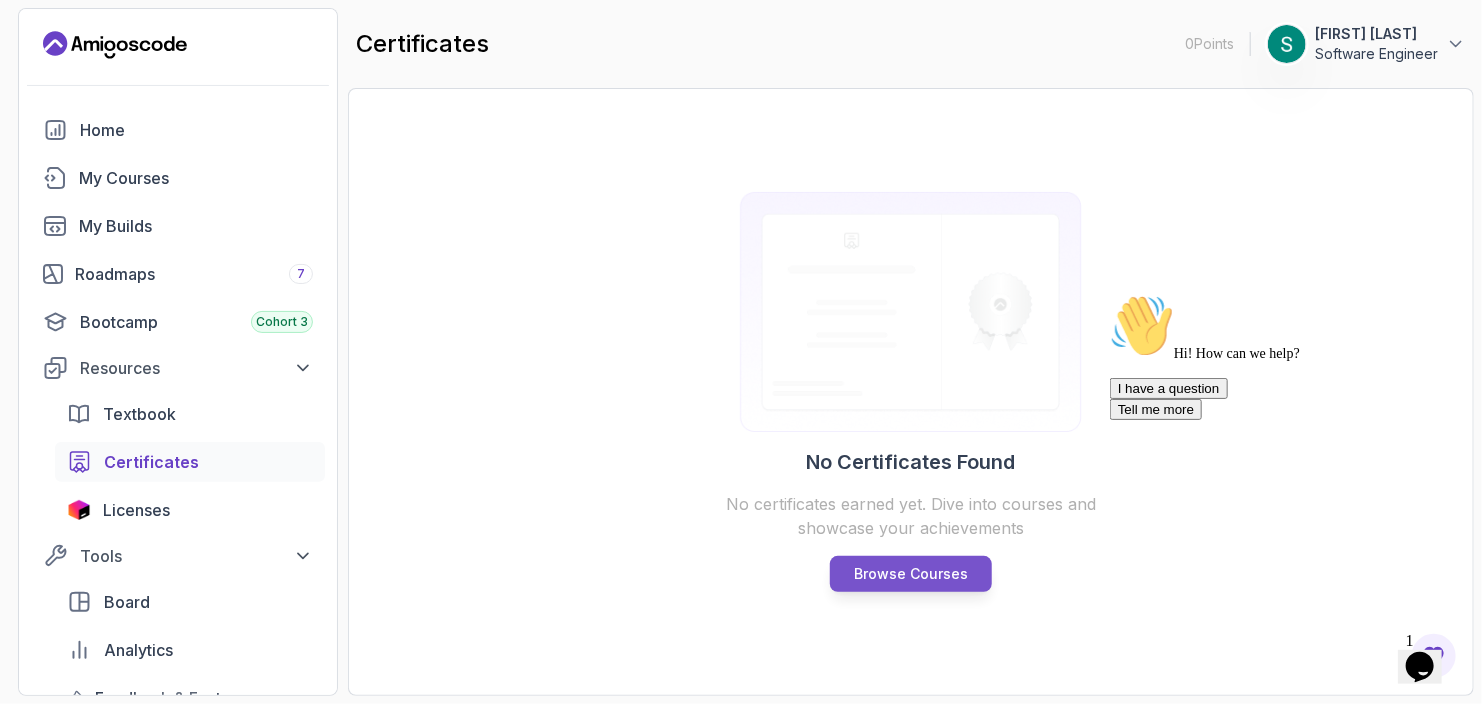 click on "Browse Courses" at bounding box center (911, 574) 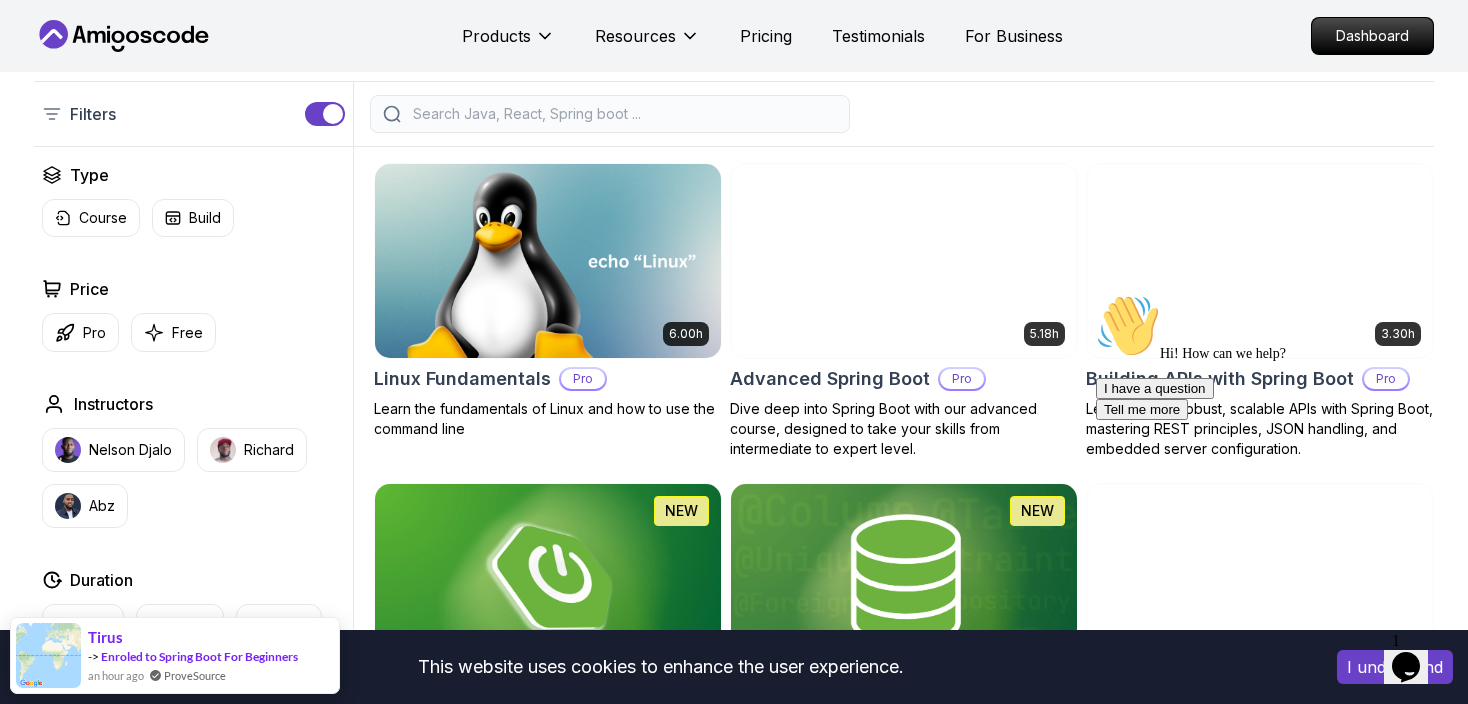 scroll, scrollTop: 500, scrollLeft: 0, axis: vertical 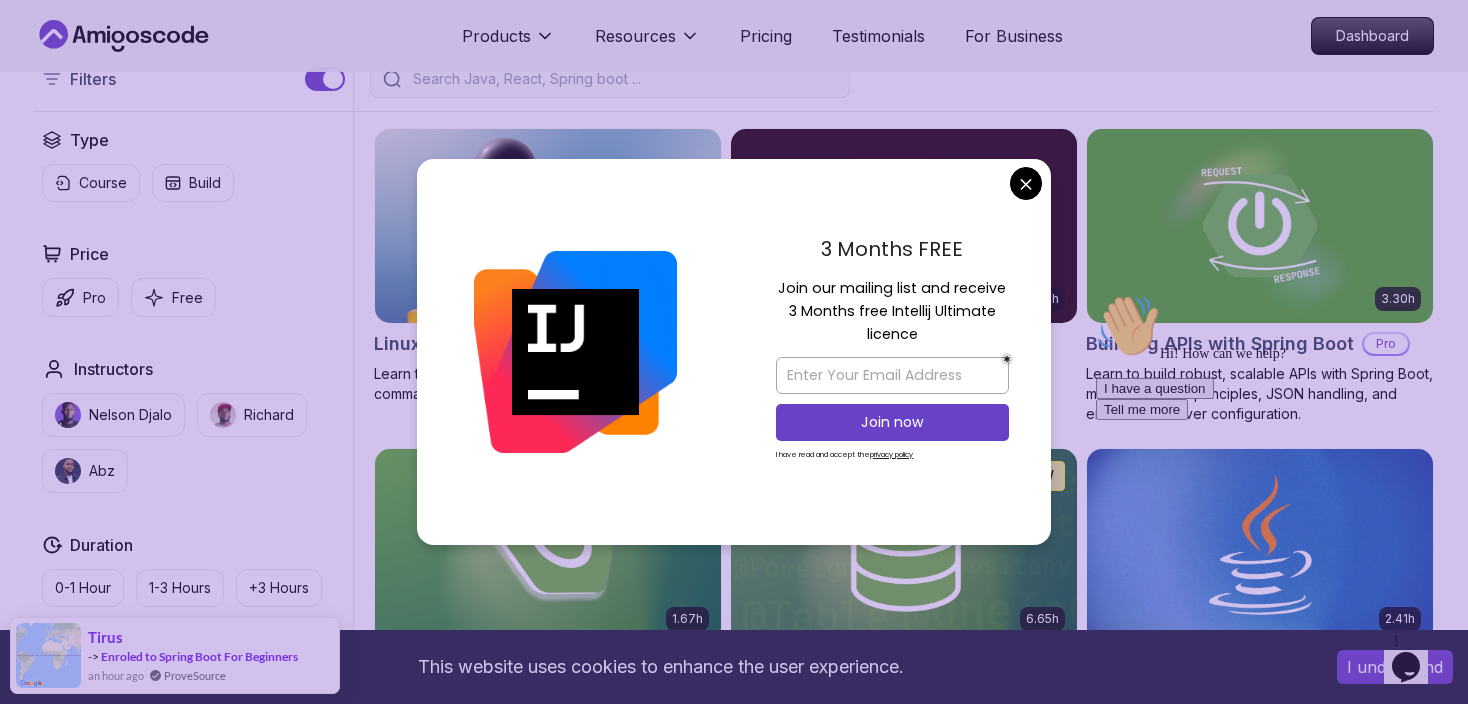 click on "3 Months FREE Join our mailing list and receive 3 Months free Intellij Ultimate licence Join now I have read and accept the  privacy policy" at bounding box center [892, 352] 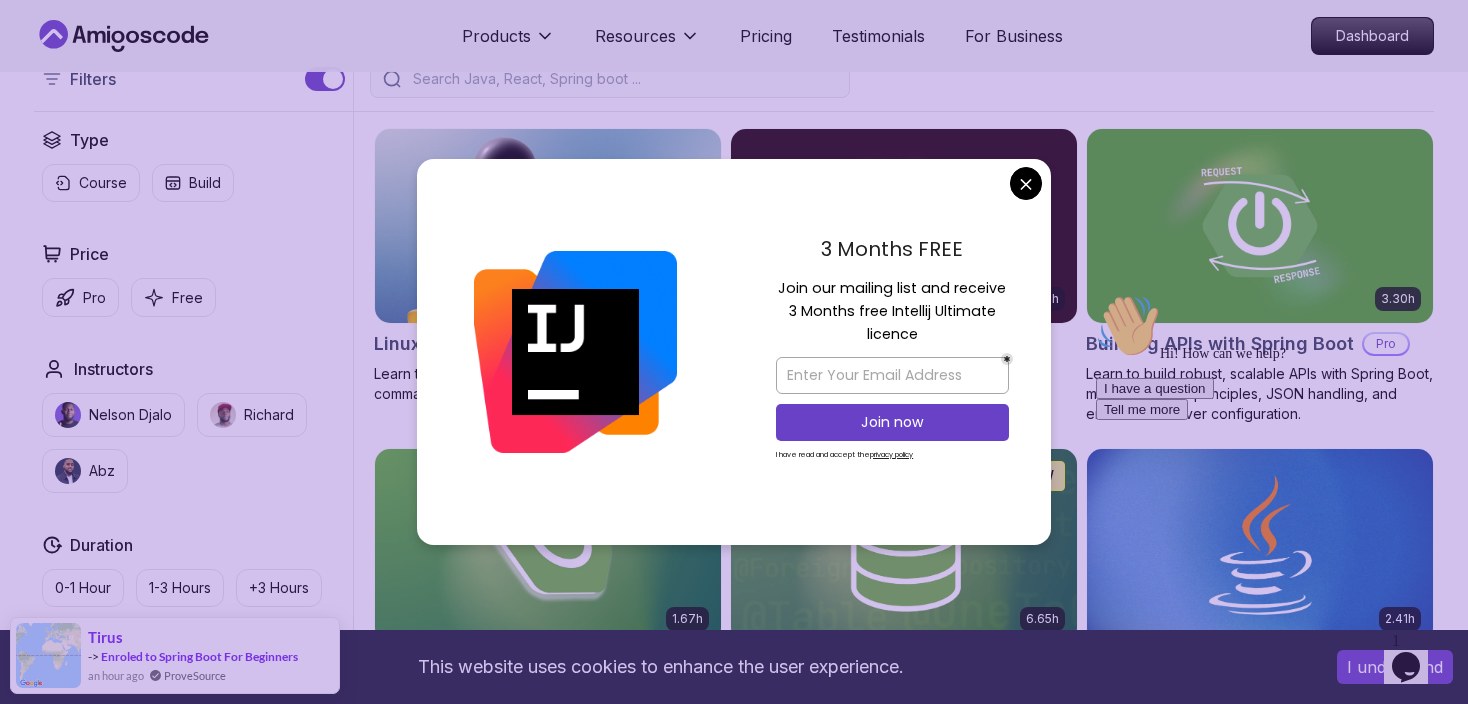 click on "This website uses cookies to enhance the user experience. I understand Products Resources Pricing Testimonials For Business Dashboard Products Resources Pricing Testimonials For Business Dashboard All Courses Learn Java, Spring Boot, DevOps & More with Amigoscode Premium Courses Master in-demand skills like Java, Spring Boot, DevOps, React, and more through hands-on, expert-led courses. Advance your software development career with real-world projects and practical learning. Filters Filters Type Course Build Price Pro Free Instructors Nelson Djalo Richard Abz Duration 0-1 Hour 1-3 Hours +3 Hours Track Front End Back End Dev Ops Full Stack Level Junior Mid-level Senior 6.00h Linux Fundamentals Pro Learn the fundamentals of Linux and how to use the command line 5.18h Advanced Spring Boot Pro Dive deep into Spring Boot with our advanced course, designed to take your skills from intermediate to expert level. 3.30h Building APIs with Spring Boot Pro 1.67h NEW Spring Boot for Beginners 6.65h NEW Spring Data JPA Pro" at bounding box center (734, 4475) 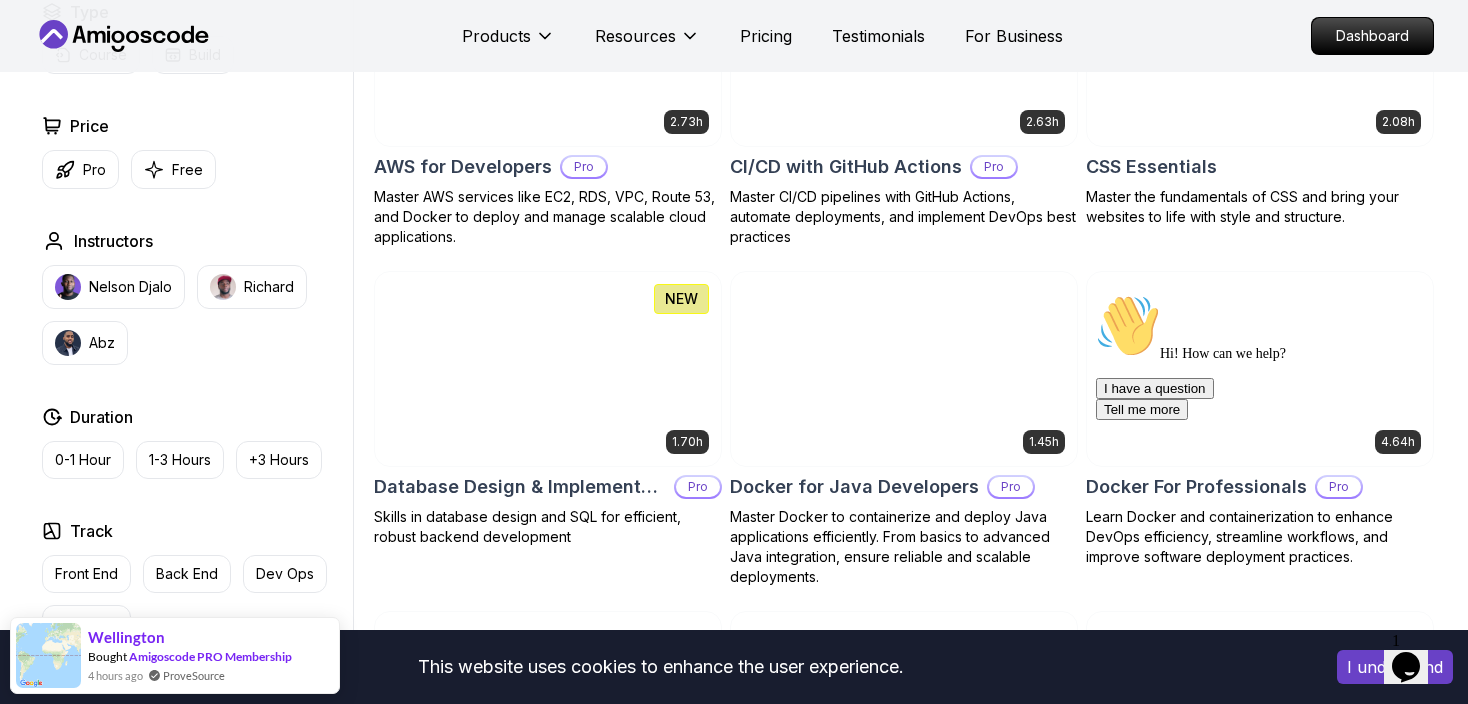 scroll, scrollTop: 1600, scrollLeft: 0, axis: vertical 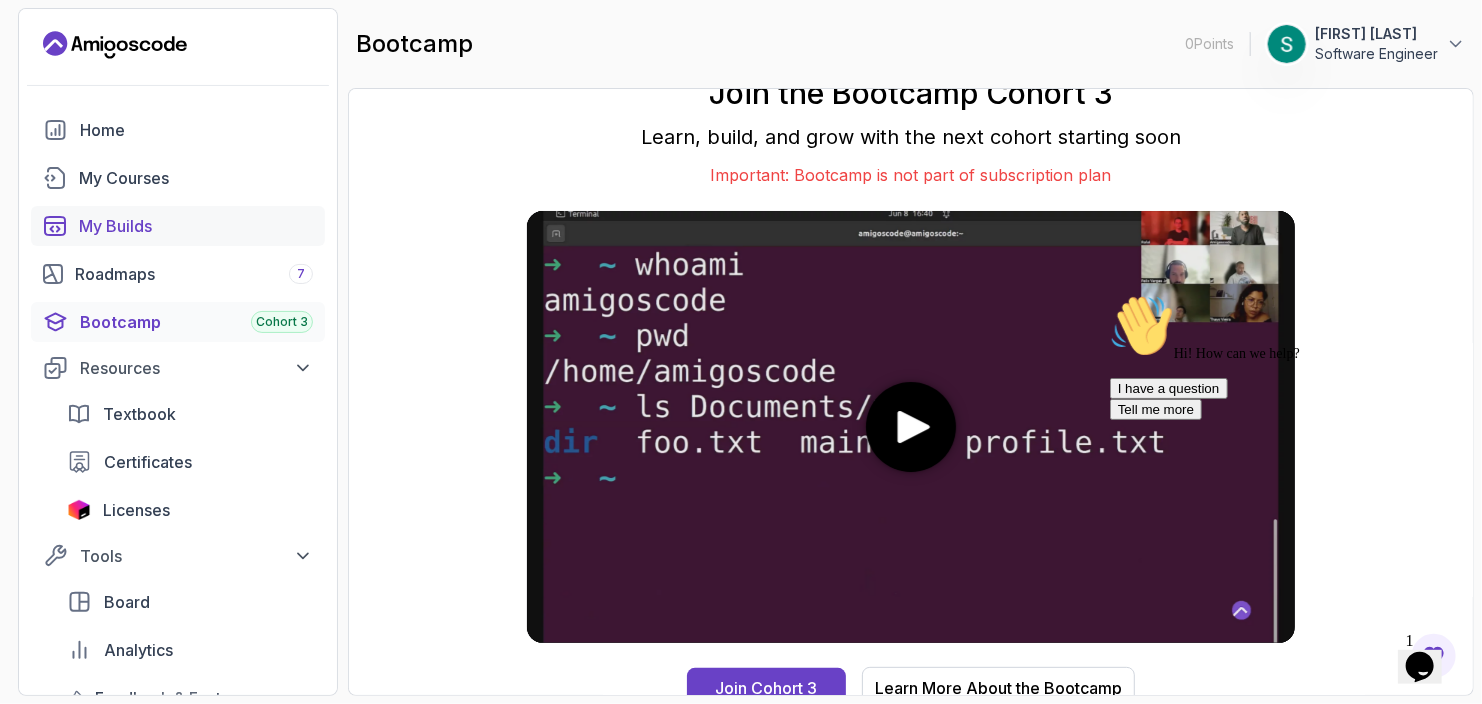 click on "My Builds" at bounding box center (178, 226) 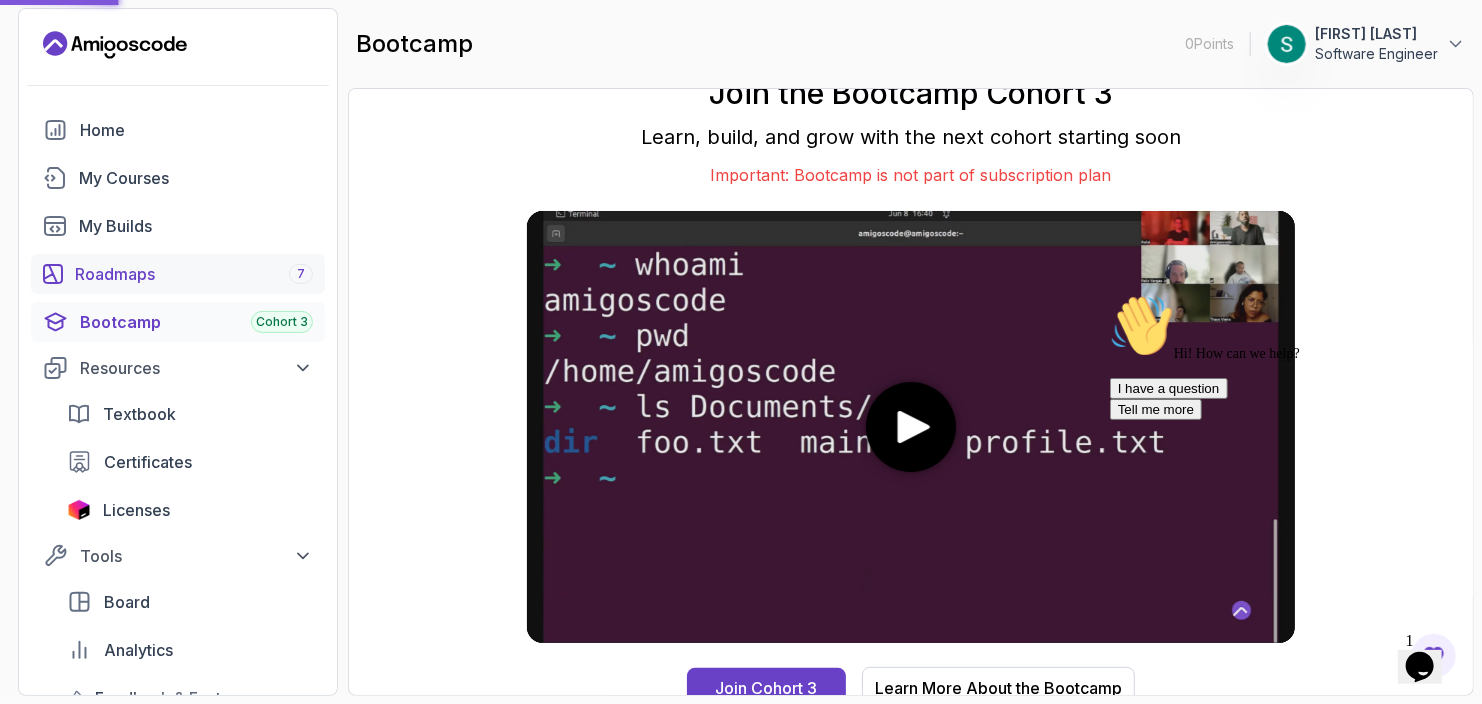 click on "Roadmaps 7" at bounding box center [194, 274] 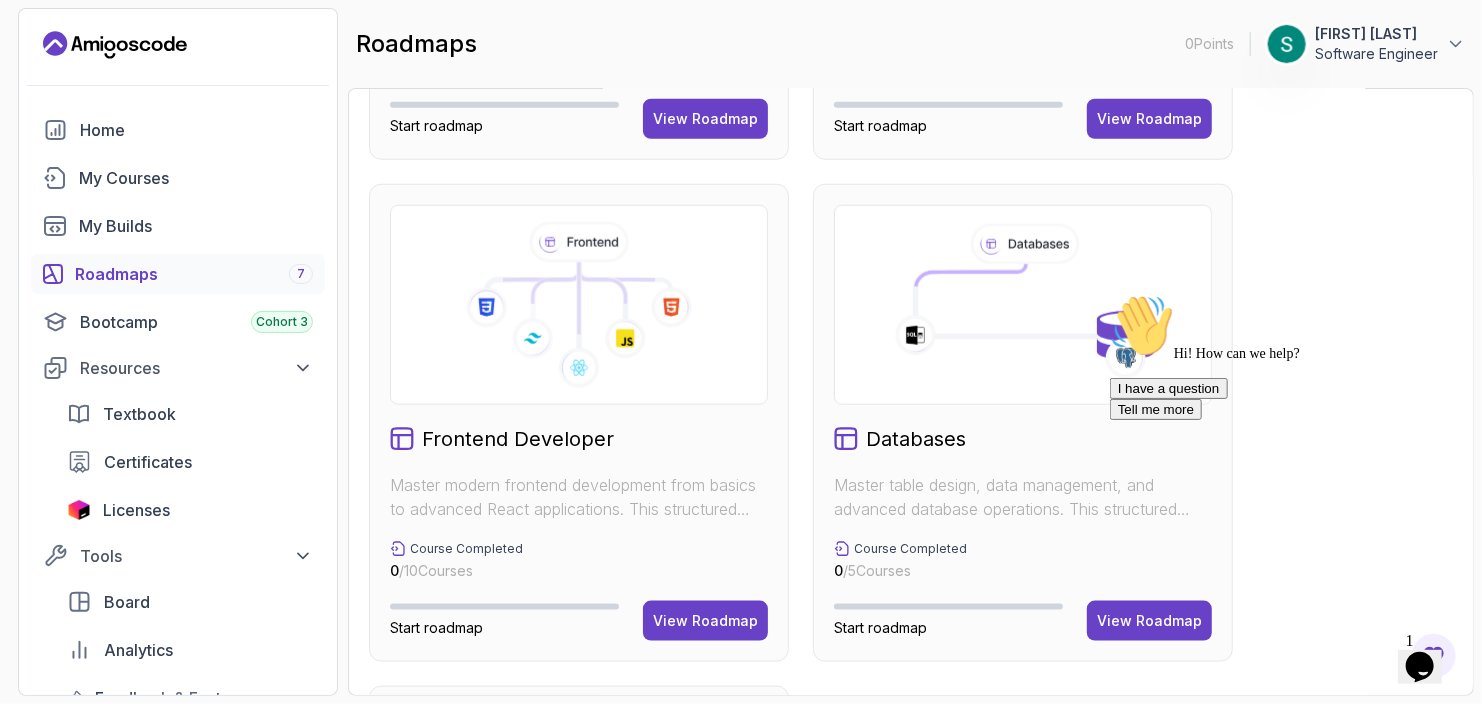 scroll, scrollTop: 1000, scrollLeft: 0, axis: vertical 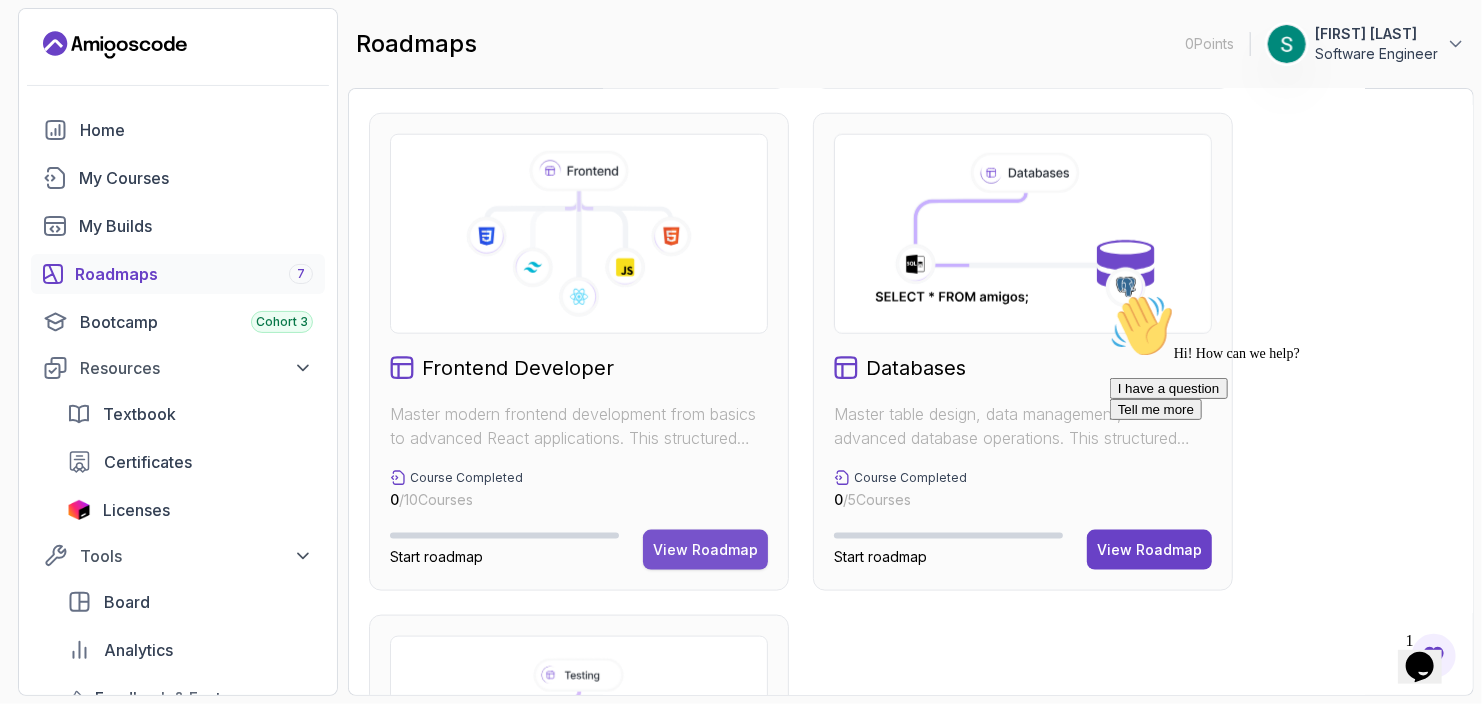 click on "View Roadmap" at bounding box center (705, 550) 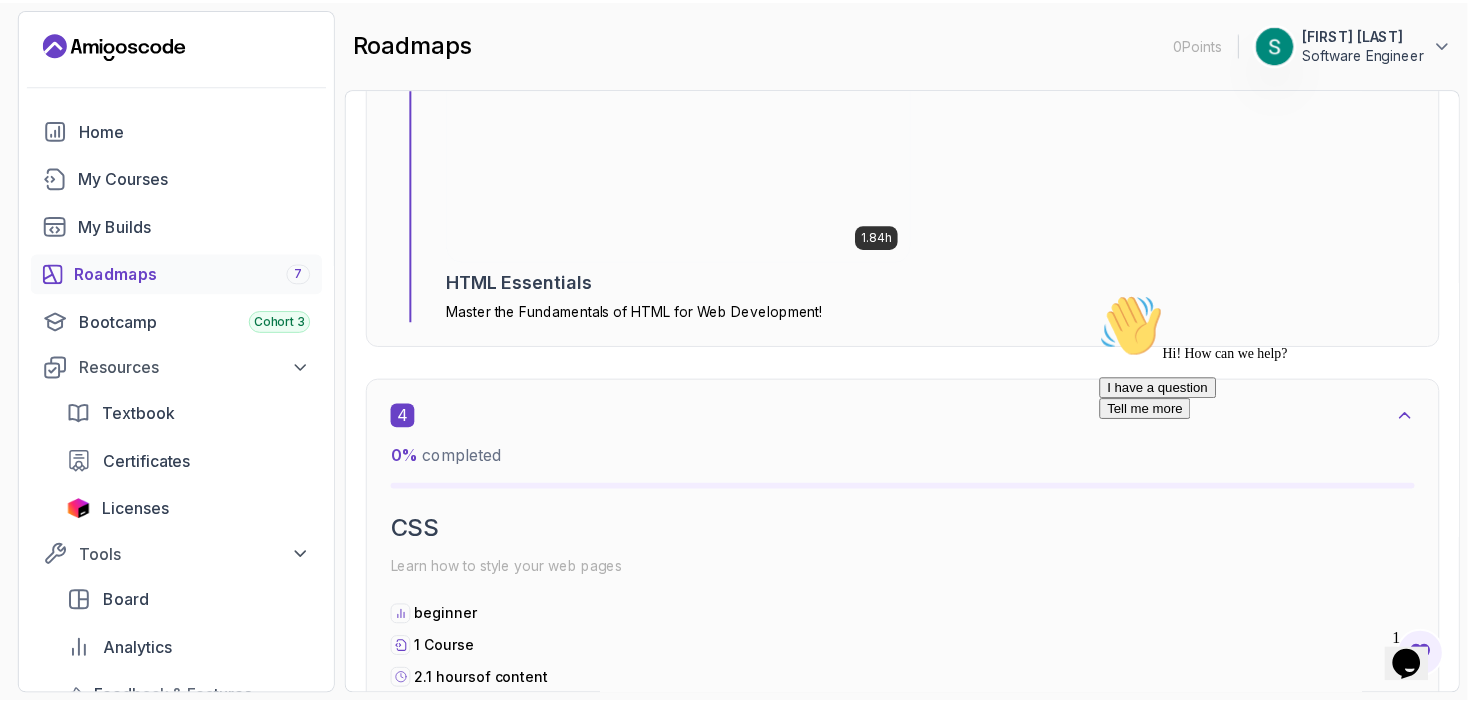 scroll, scrollTop: 2620, scrollLeft: 0, axis: vertical 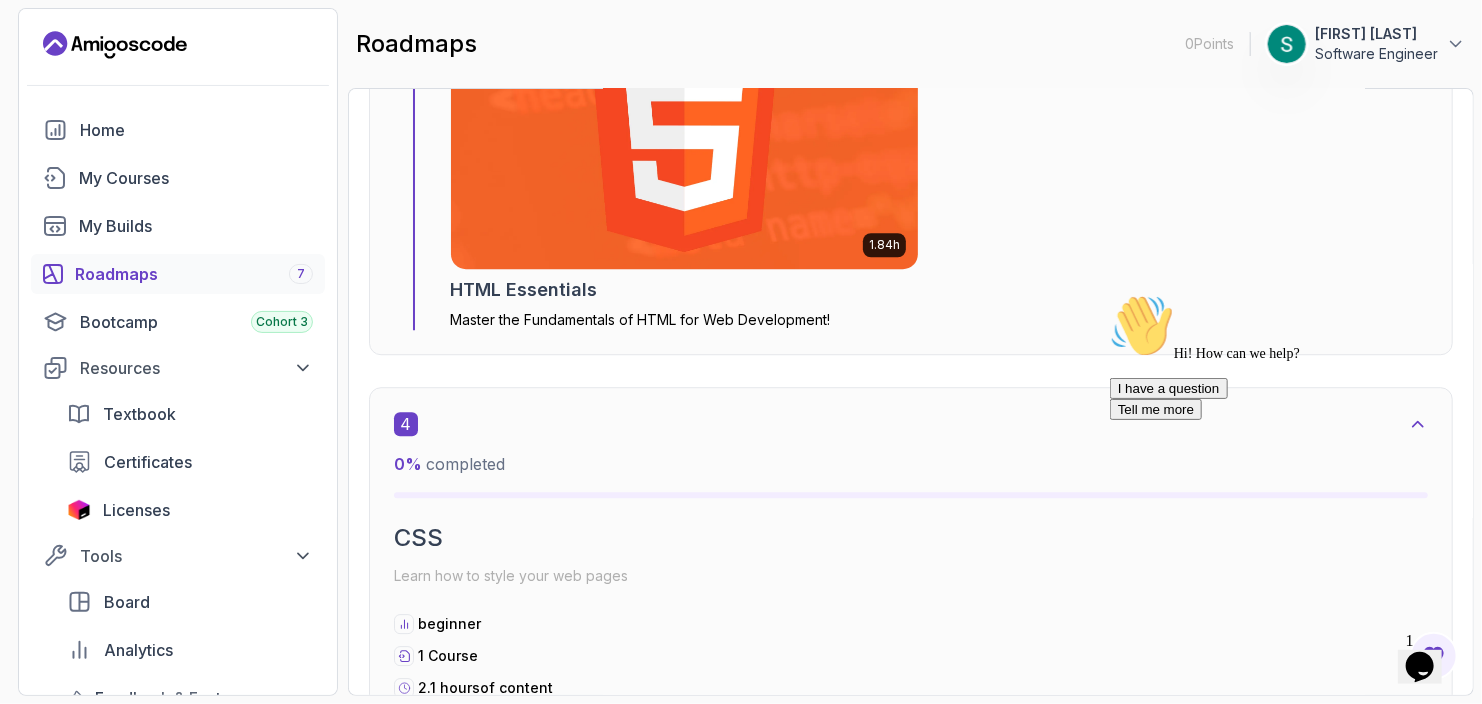 click at bounding box center [684, 145] 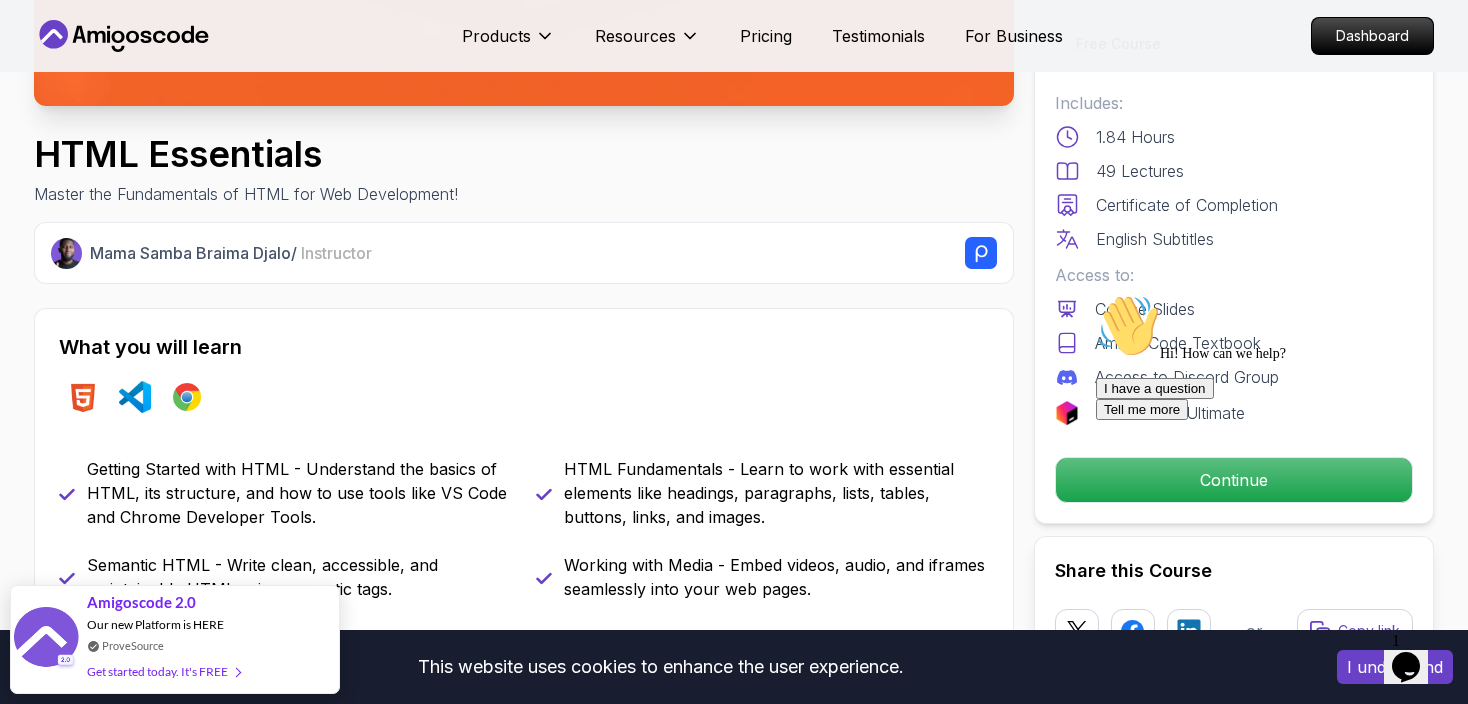 scroll, scrollTop: 600, scrollLeft: 0, axis: vertical 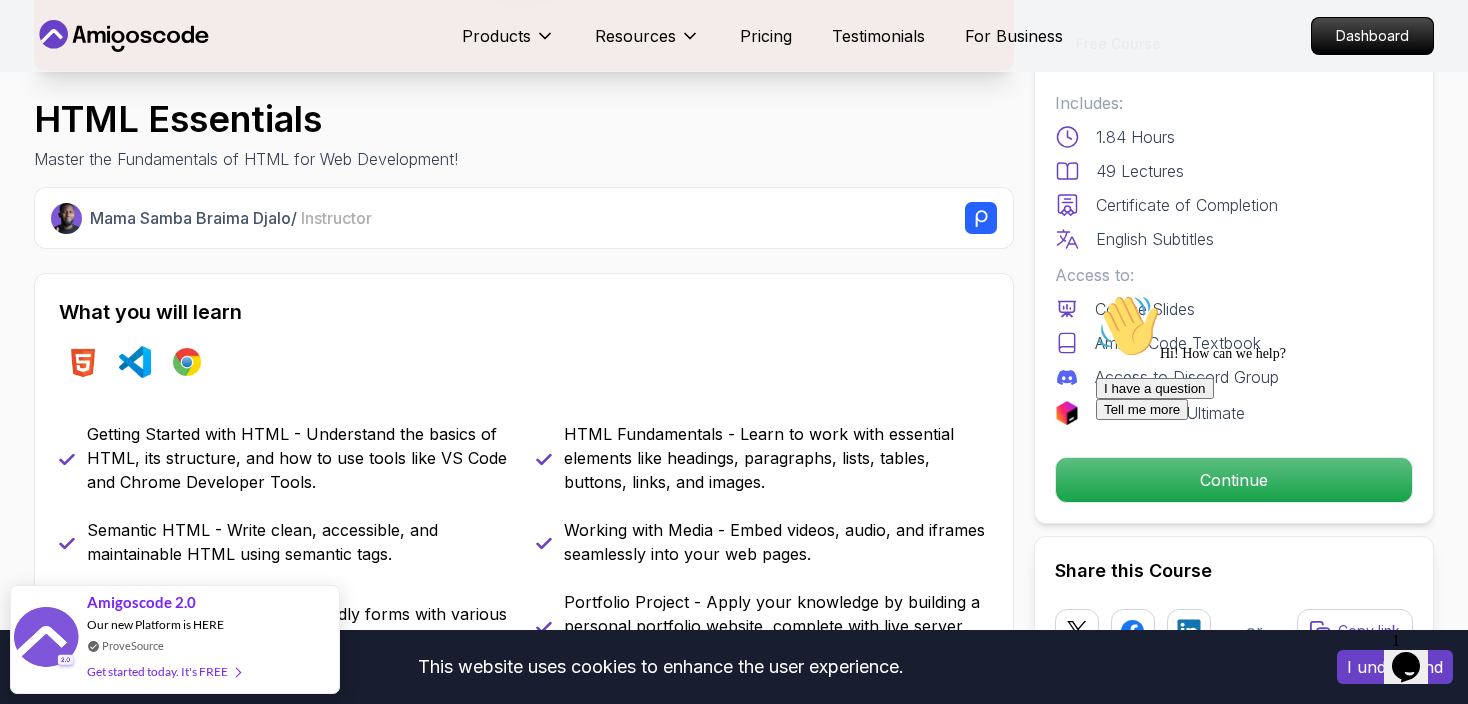 click at bounding box center [1096, 294] 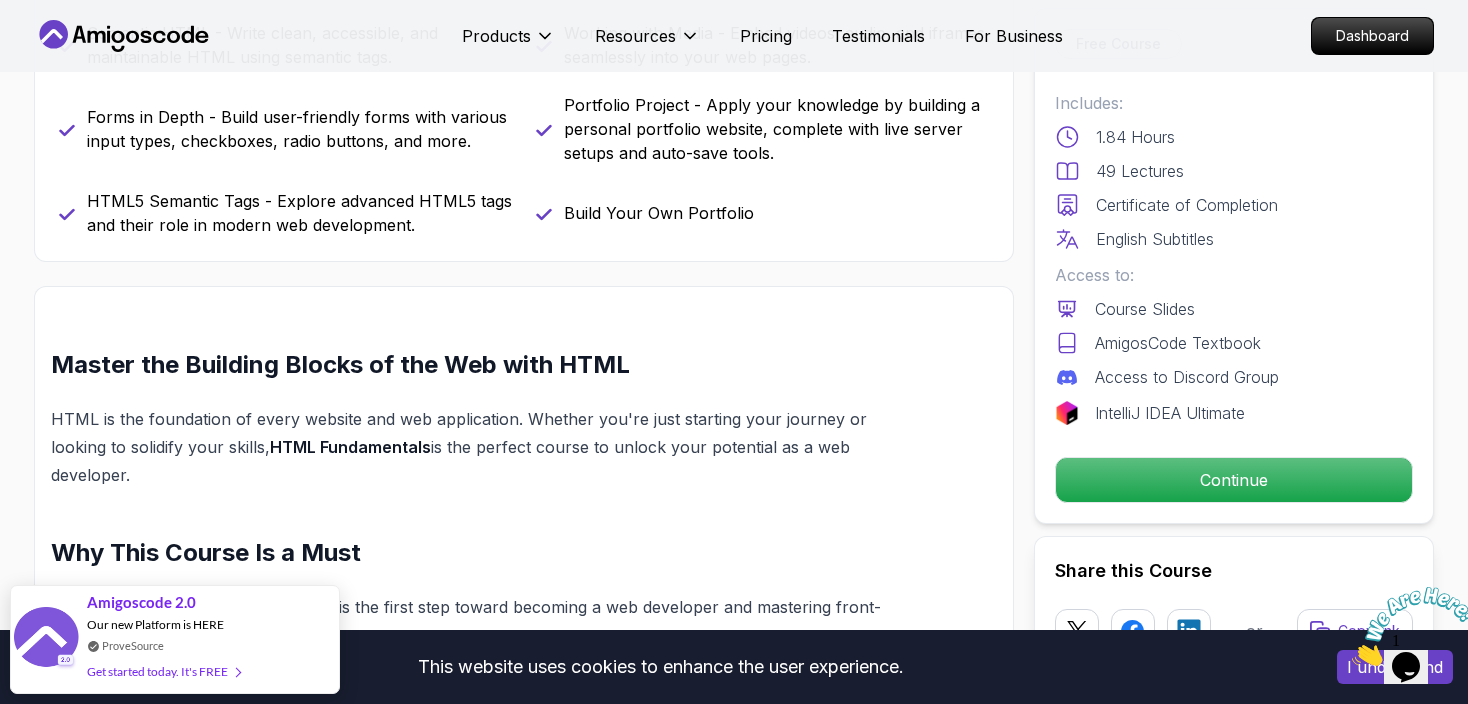 scroll, scrollTop: 1100, scrollLeft: 0, axis: vertical 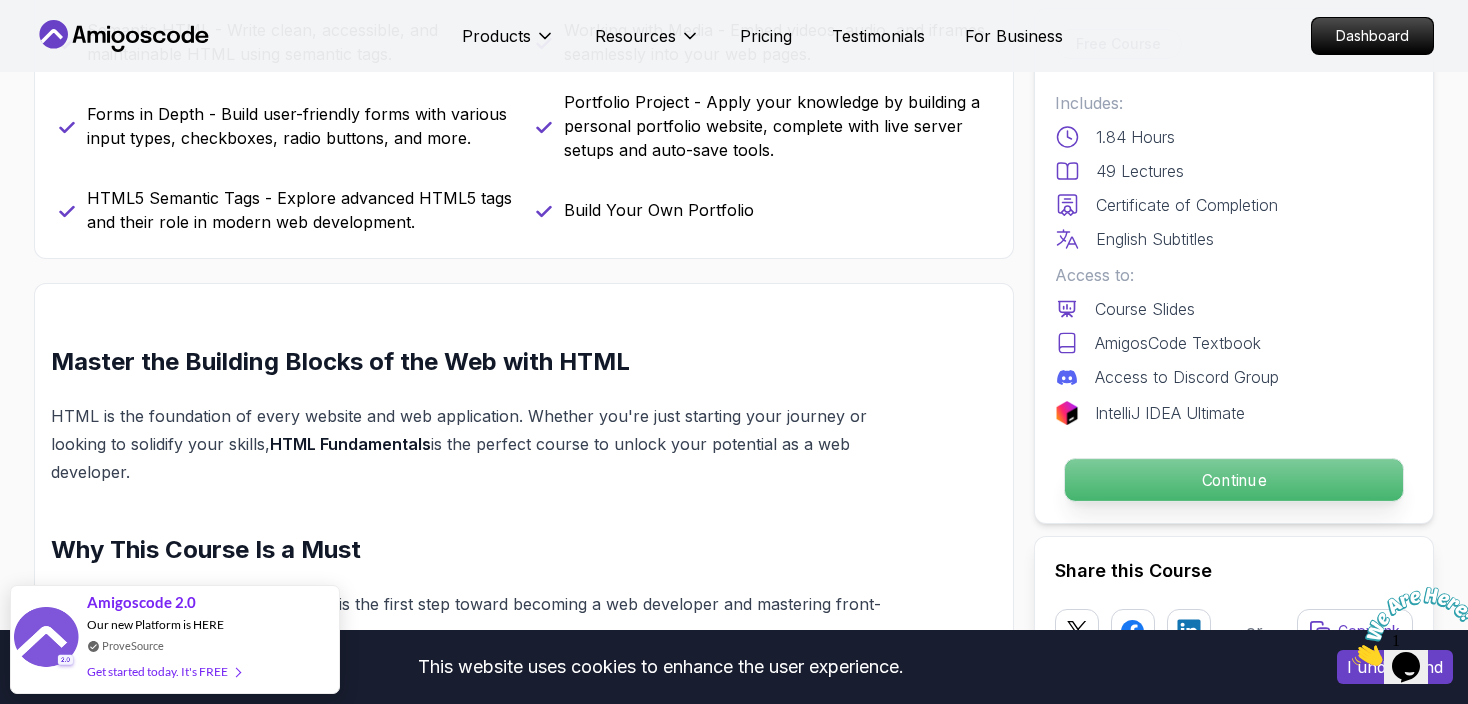 click on "Continue" at bounding box center (1234, 480) 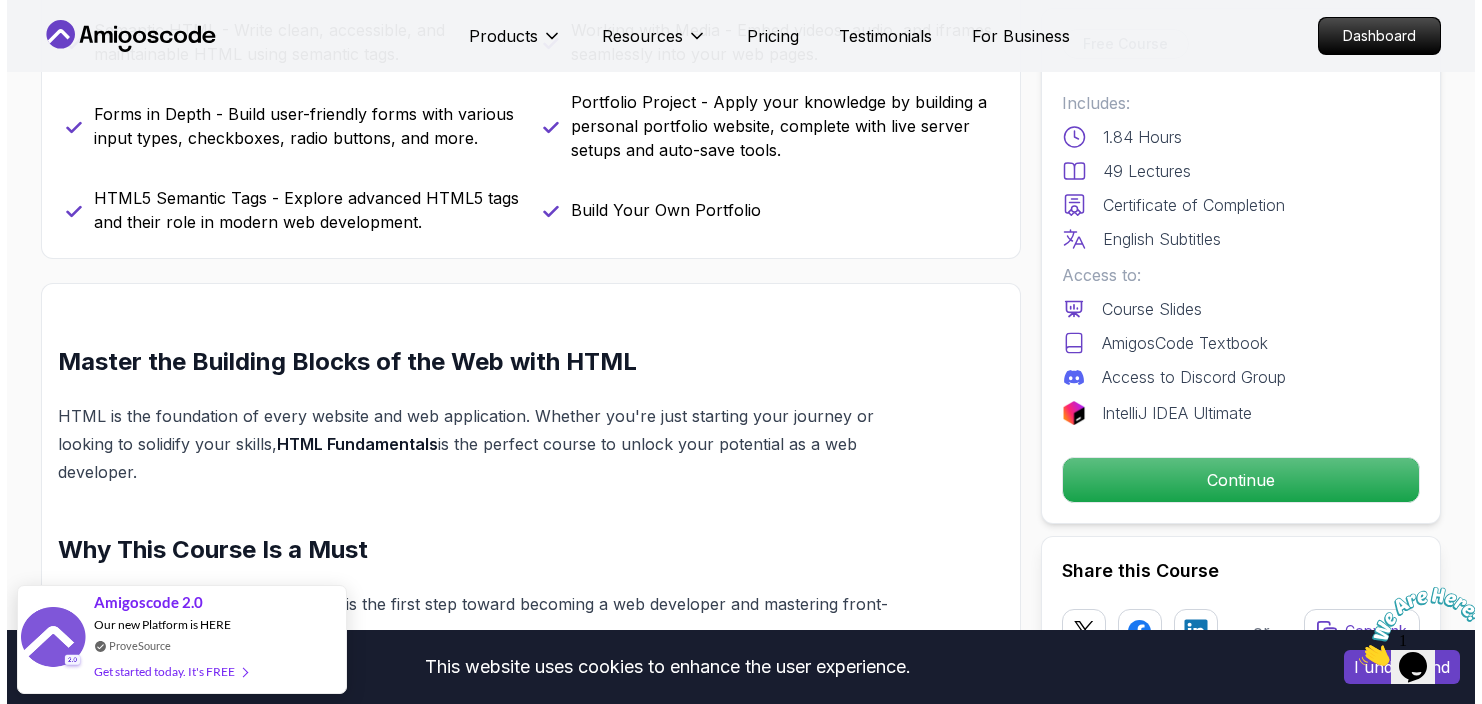 scroll, scrollTop: 0, scrollLeft: 0, axis: both 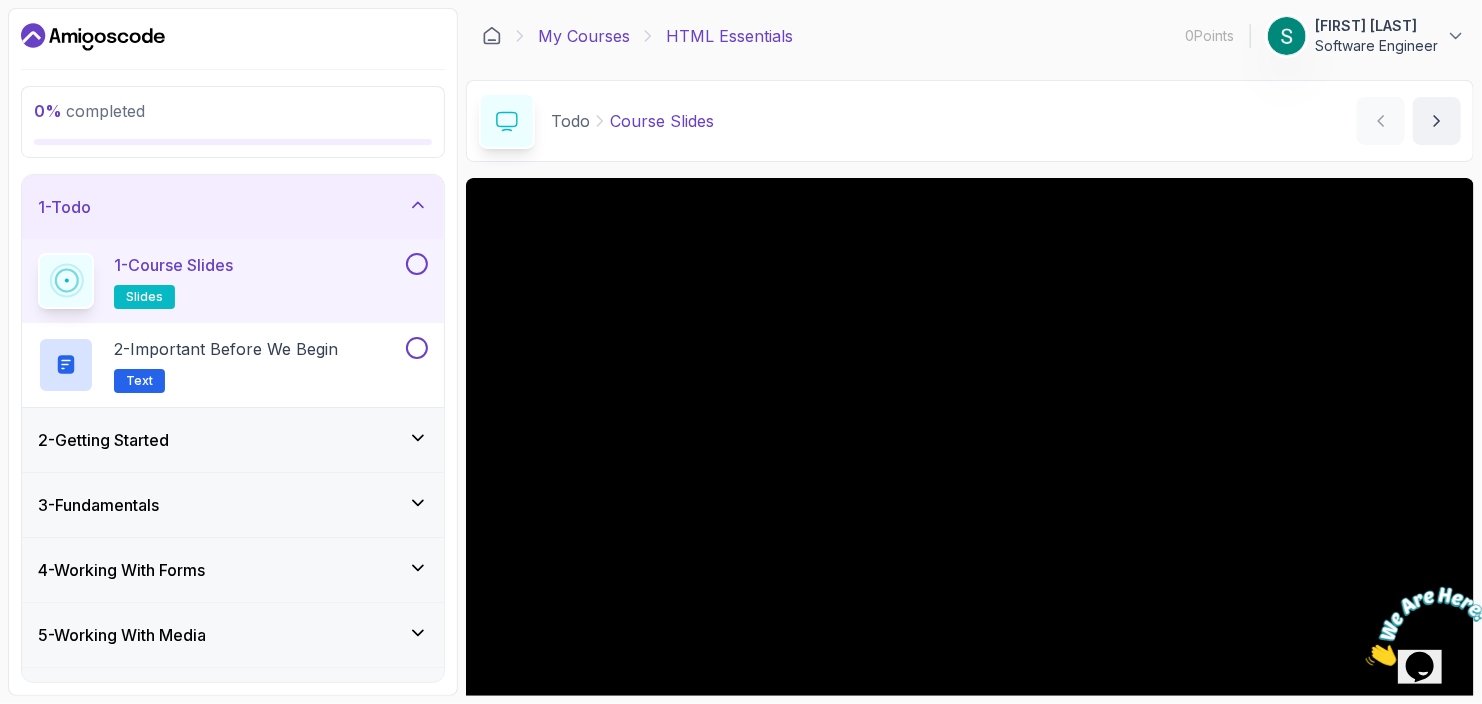 click on "My Courses" at bounding box center [584, 36] 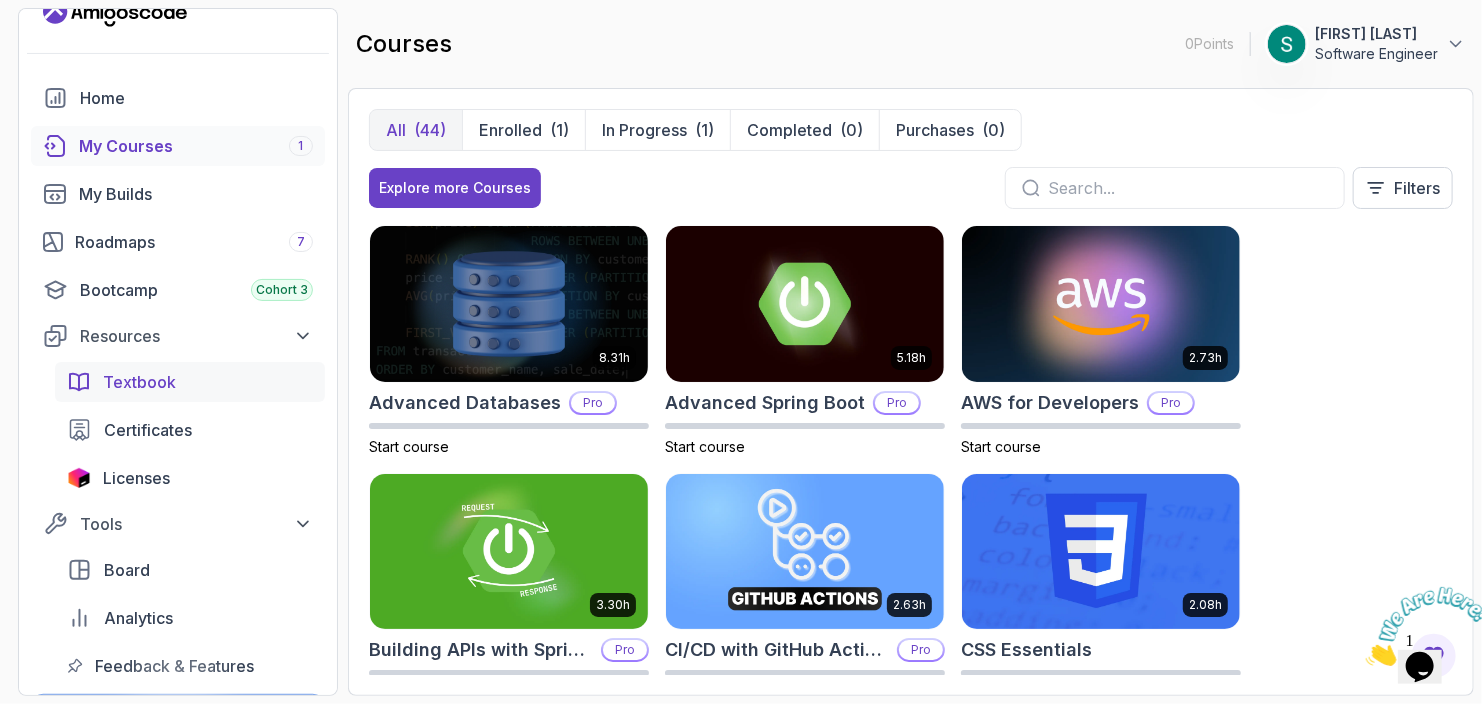 scroll, scrollTop: 0, scrollLeft: 0, axis: both 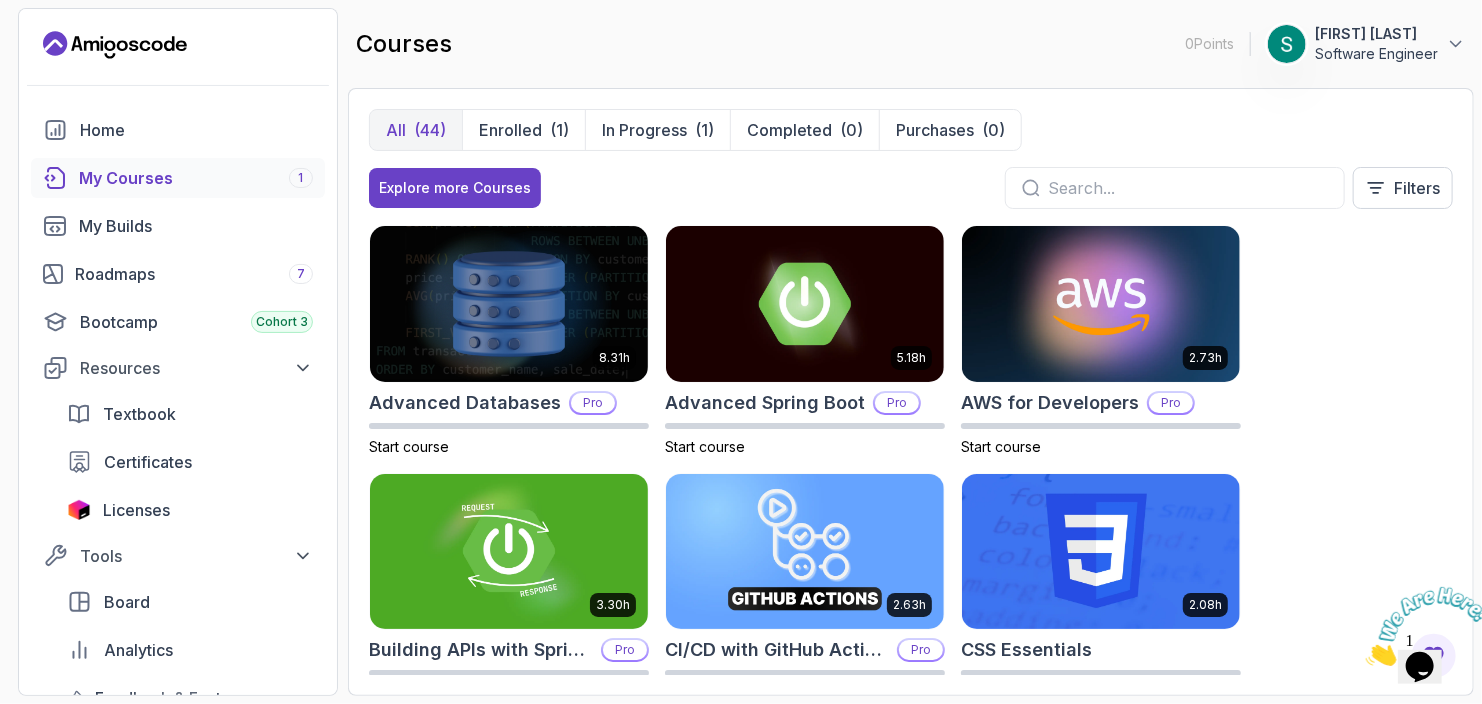 click on "0  Points 1 Salma KAMAL Software Engineer Home My Courses 1 My Builds Roadmaps 7 Bootcamp Cohort 3 Resources Textbook Certificates Licenses Tools Board Analytics Feedback & Features Try Pro with a 5 day free trial Go deeper and learn job-ready skills. Practice with real-world projects, take assessments, and earn certificates. Try for free" at bounding box center [178, 352] 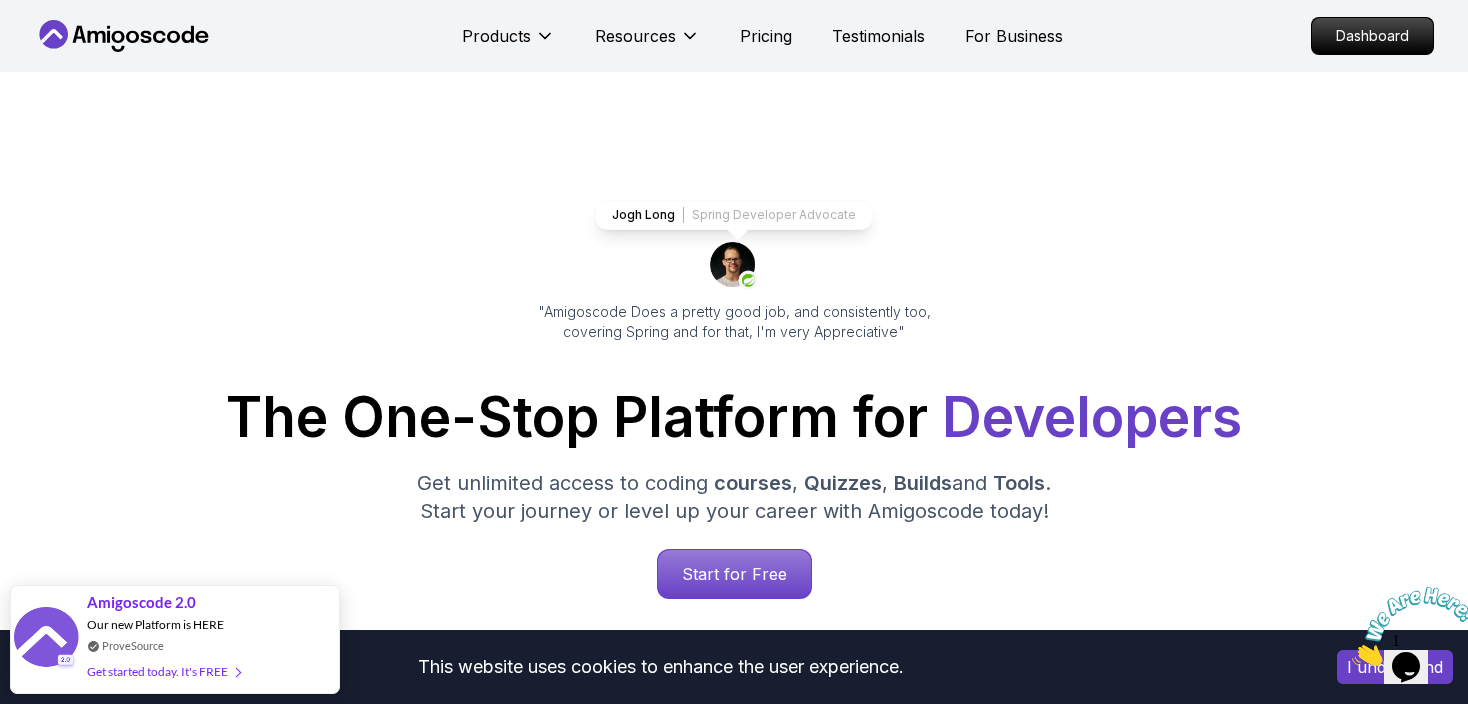 click on "Products Resources Pricing Testimonials For Business" at bounding box center [762, 36] 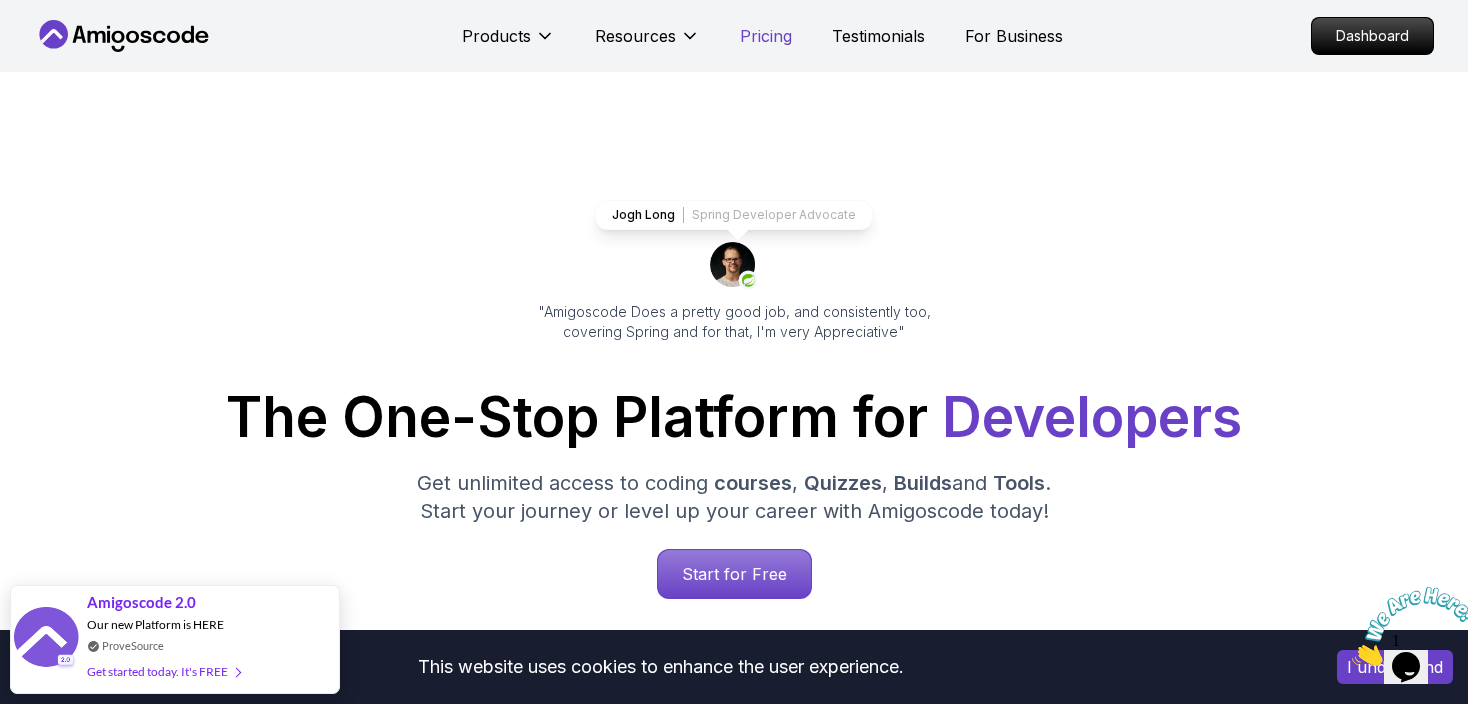 click on "Pricing" at bounding box center (766, 36) 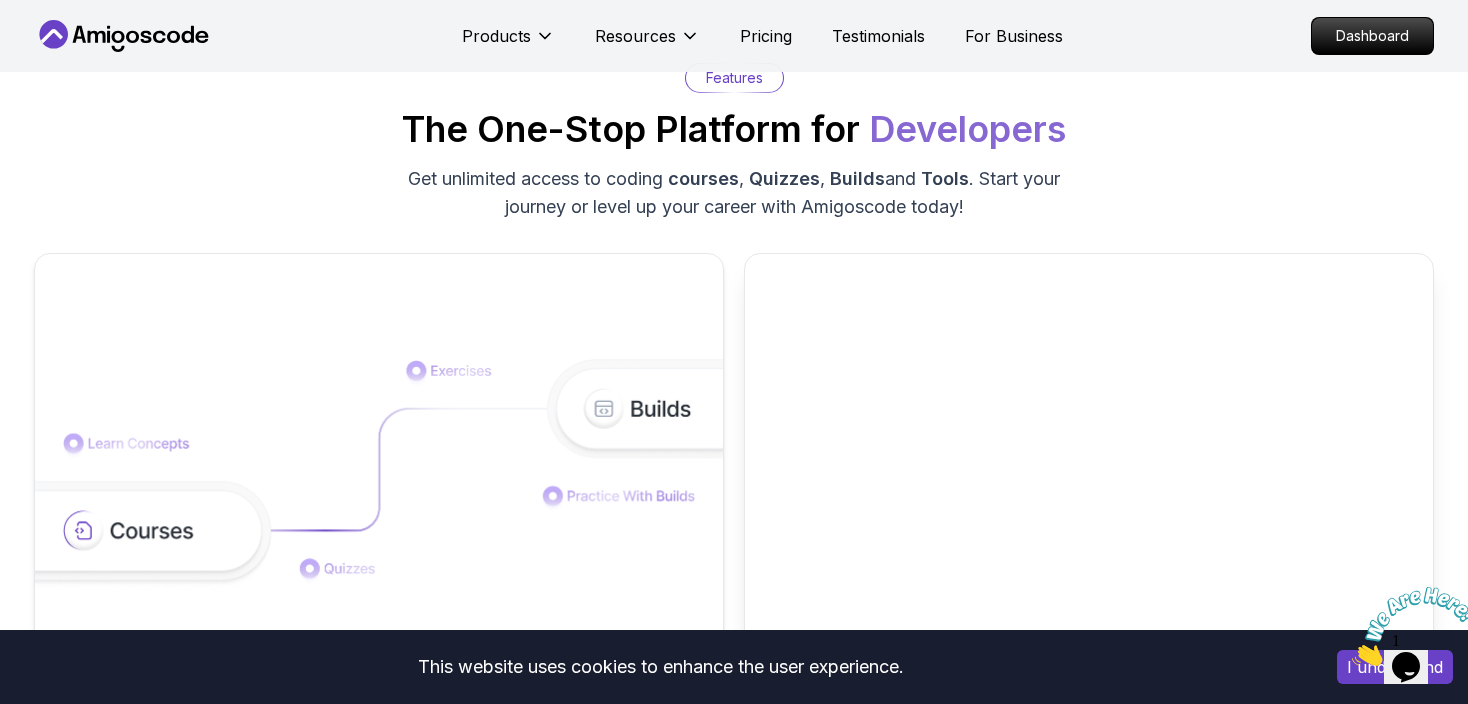 scroll, scrollTop: 3095, scrollLeft: 0, axis: vertical 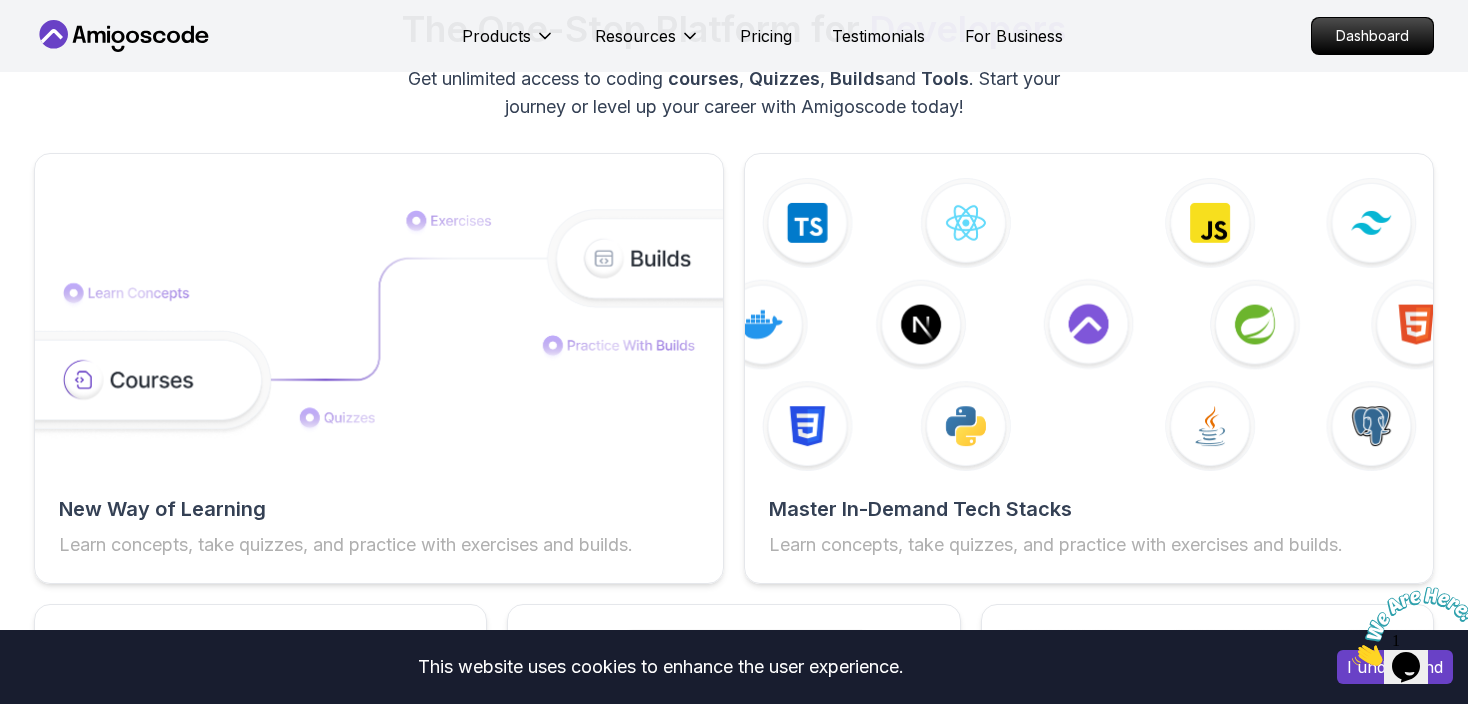 click on "Features The One-Stop Platform for   Developers Get unlimited access to coding   courses ,   Quizzes ,   Builds  and   Tools . Start your journey or level up your career with Amigoscode today!" at bounding box center [734, 42] 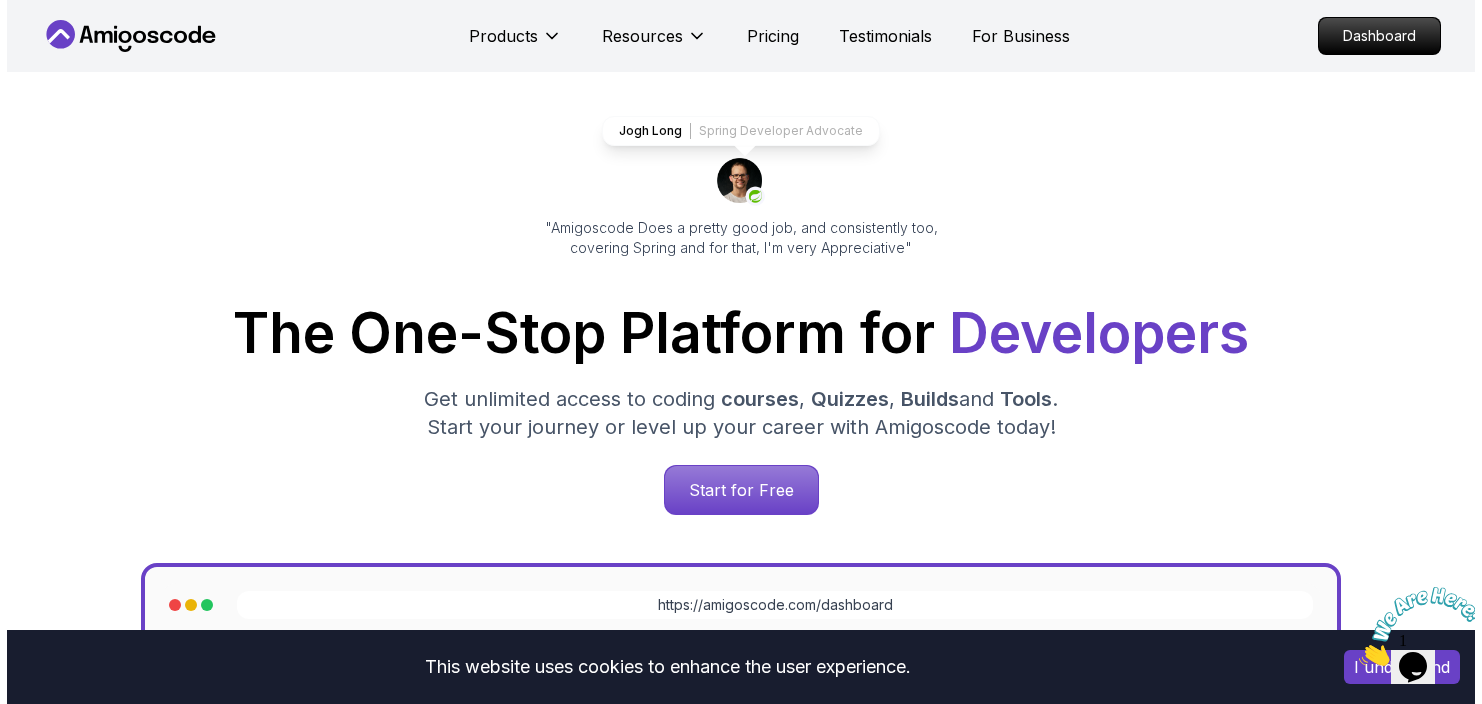 scroll, scrollTop: 0, scrollLeft: 0, axis: both 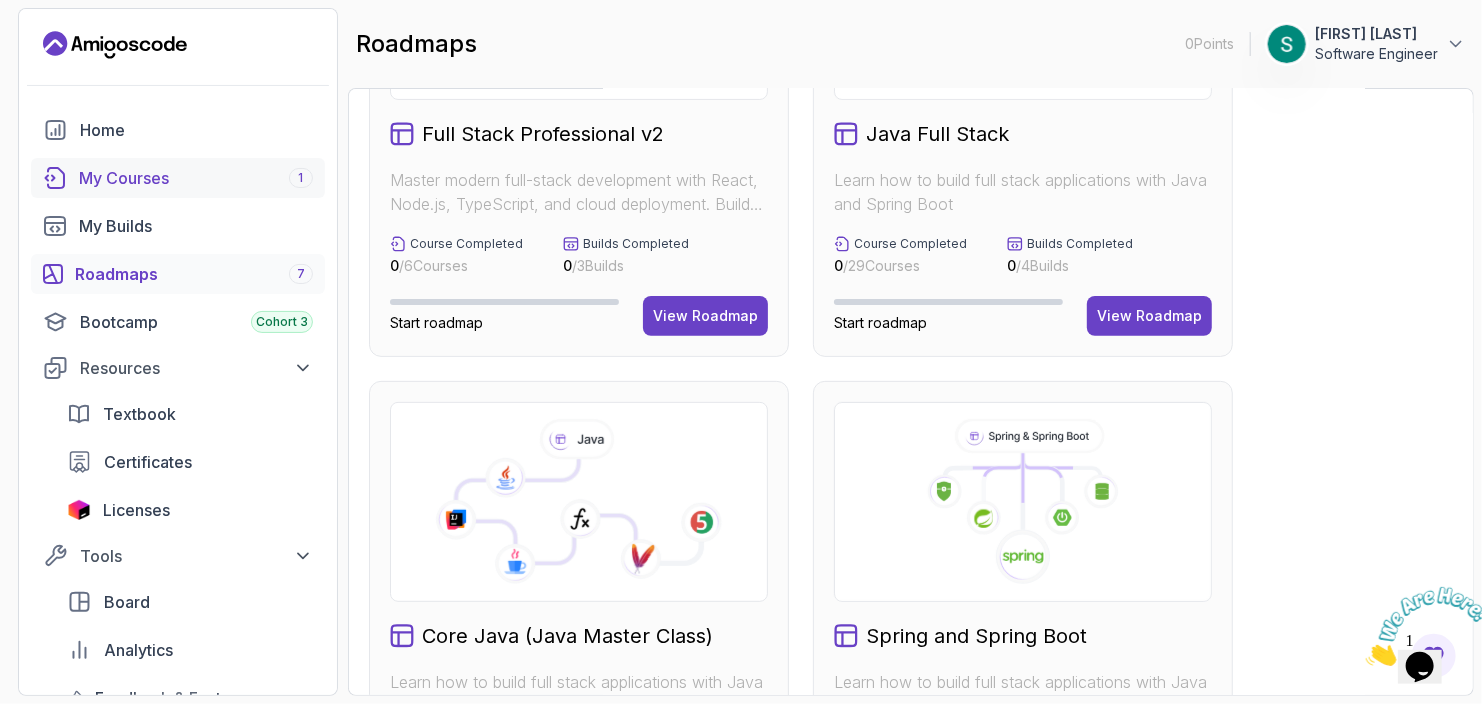 click on "My Courses 1" at bounding box center [196, 178] 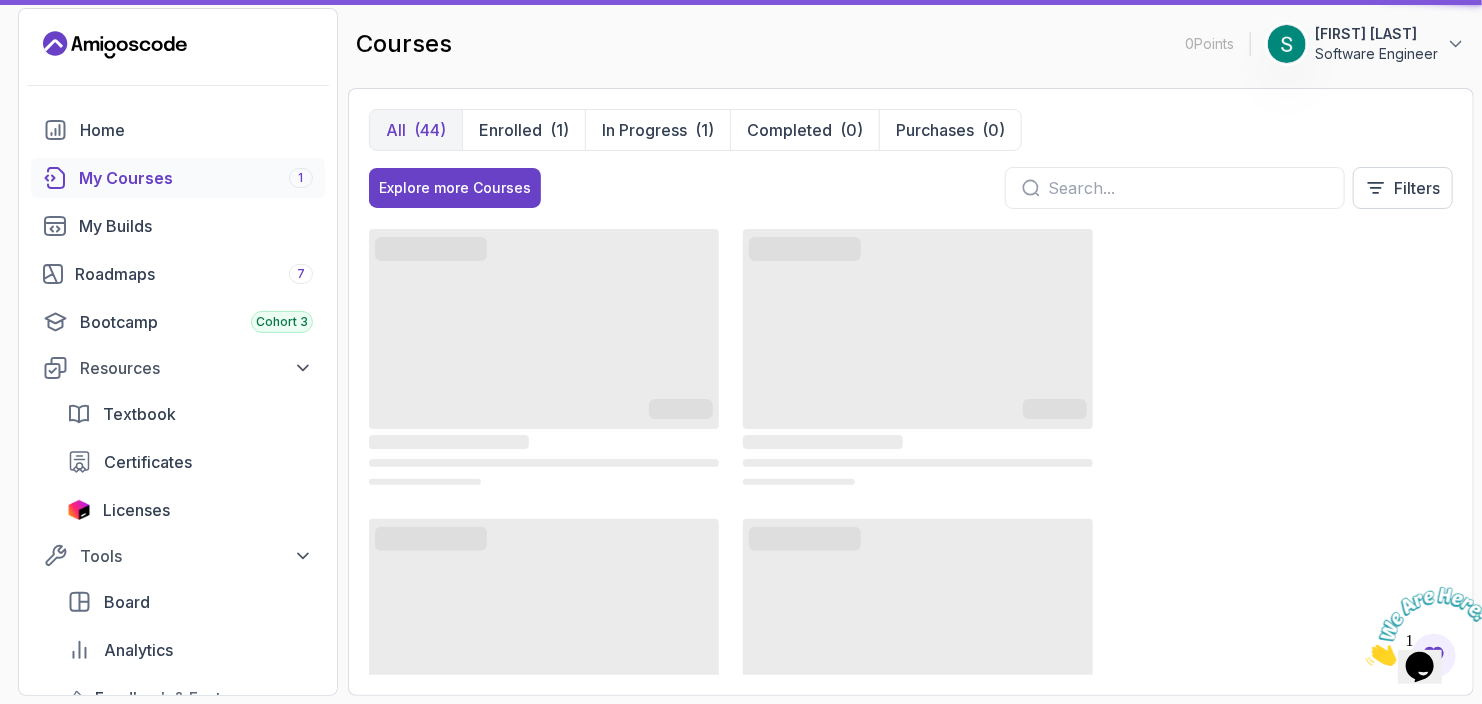 scroll, scrollTop: 0, scrollLeft: 0, axis: both 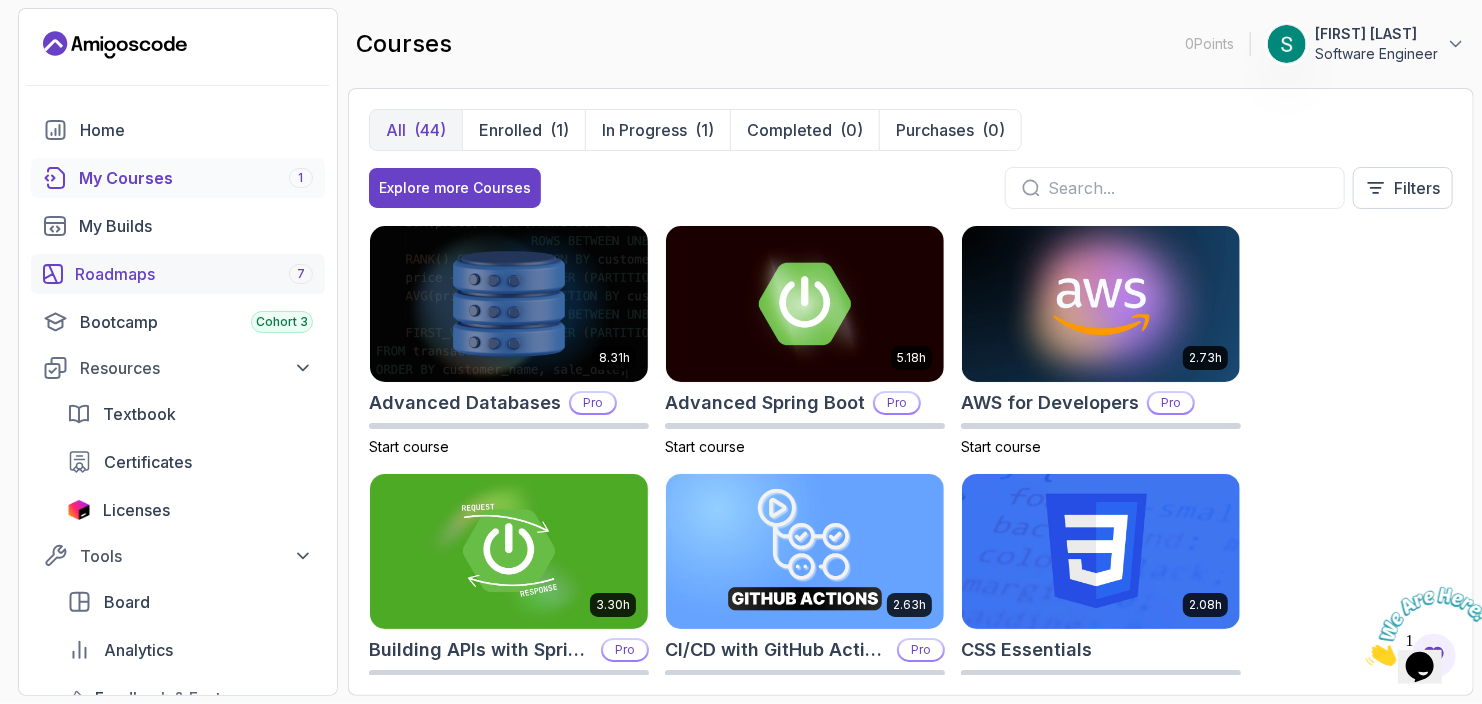 click on "Roadmaps 7" at bounding box center (194, 274) 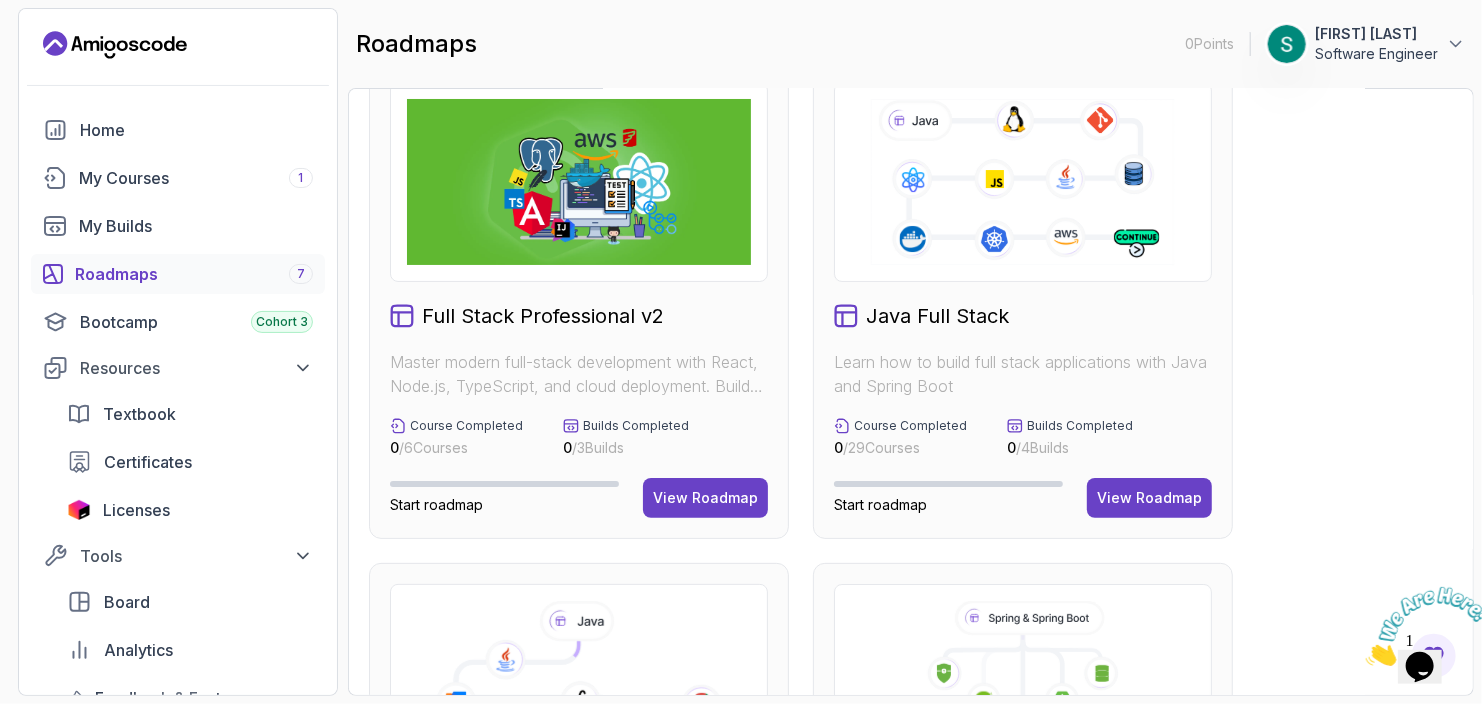 scroll, scrollTop: 48, scrollLeft: 0, axis: vertical 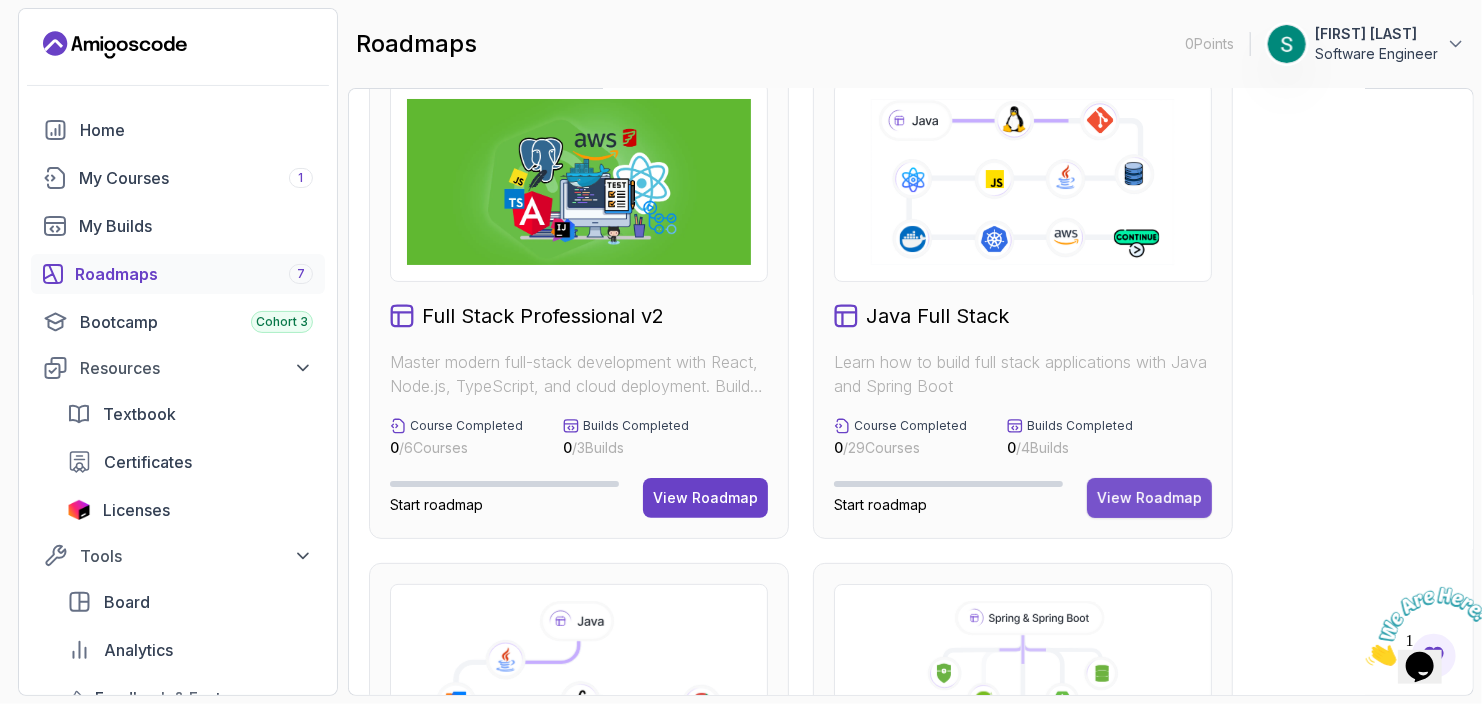 click on "View Roadmap" at bounding box center [1149, 498] 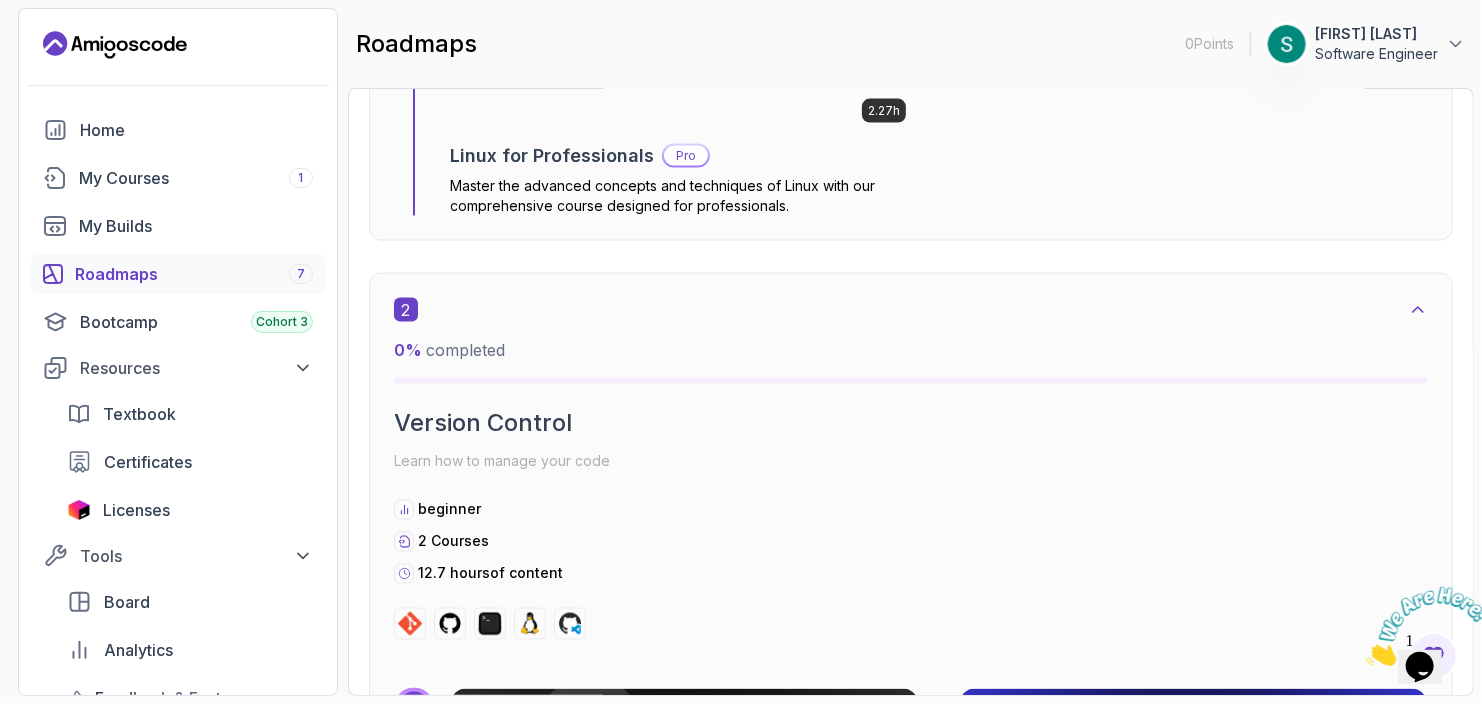 scroll, scrollTop: 1522, scrollLeft: 0, axis: vertical 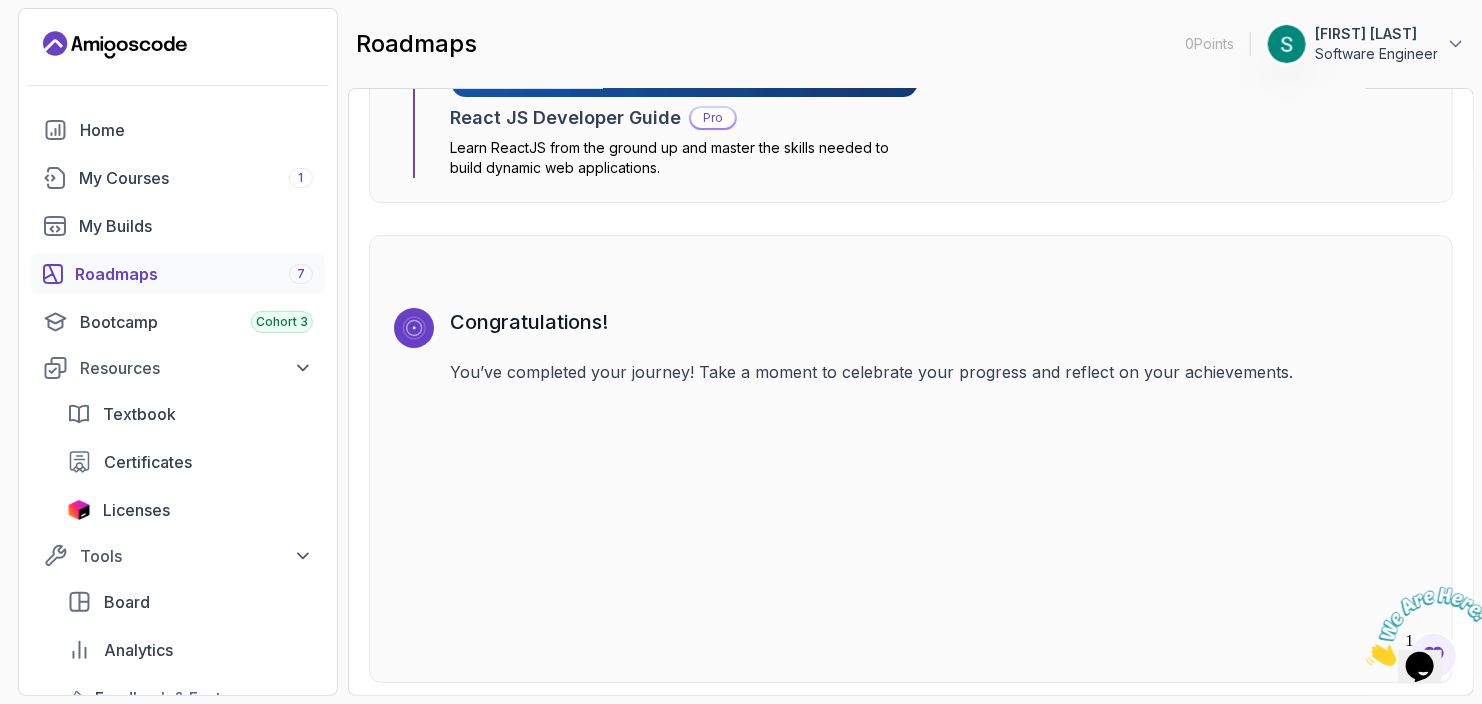 click on "Roadmaps 7" at bounding box center [194, 274] 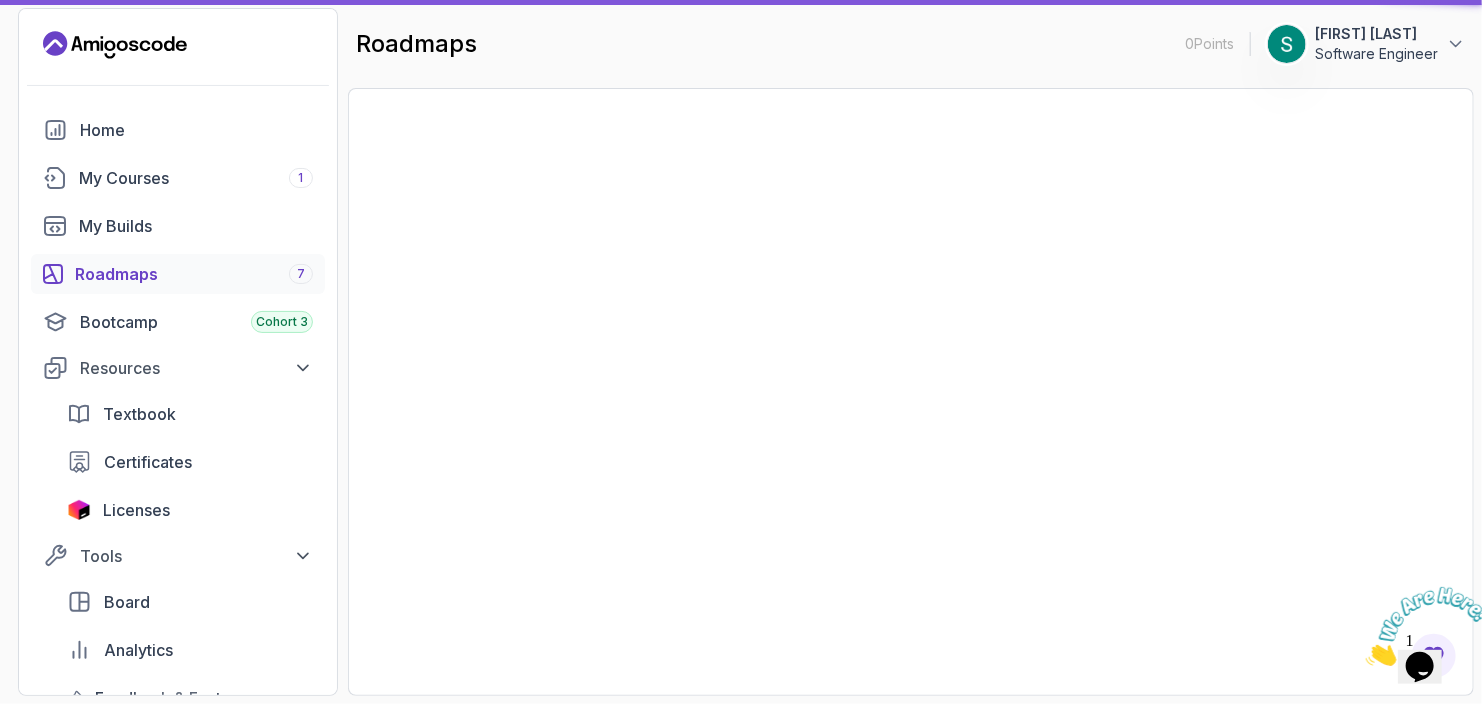 scroll, scrollTop: 0, scrollLeft: 0, axis: both 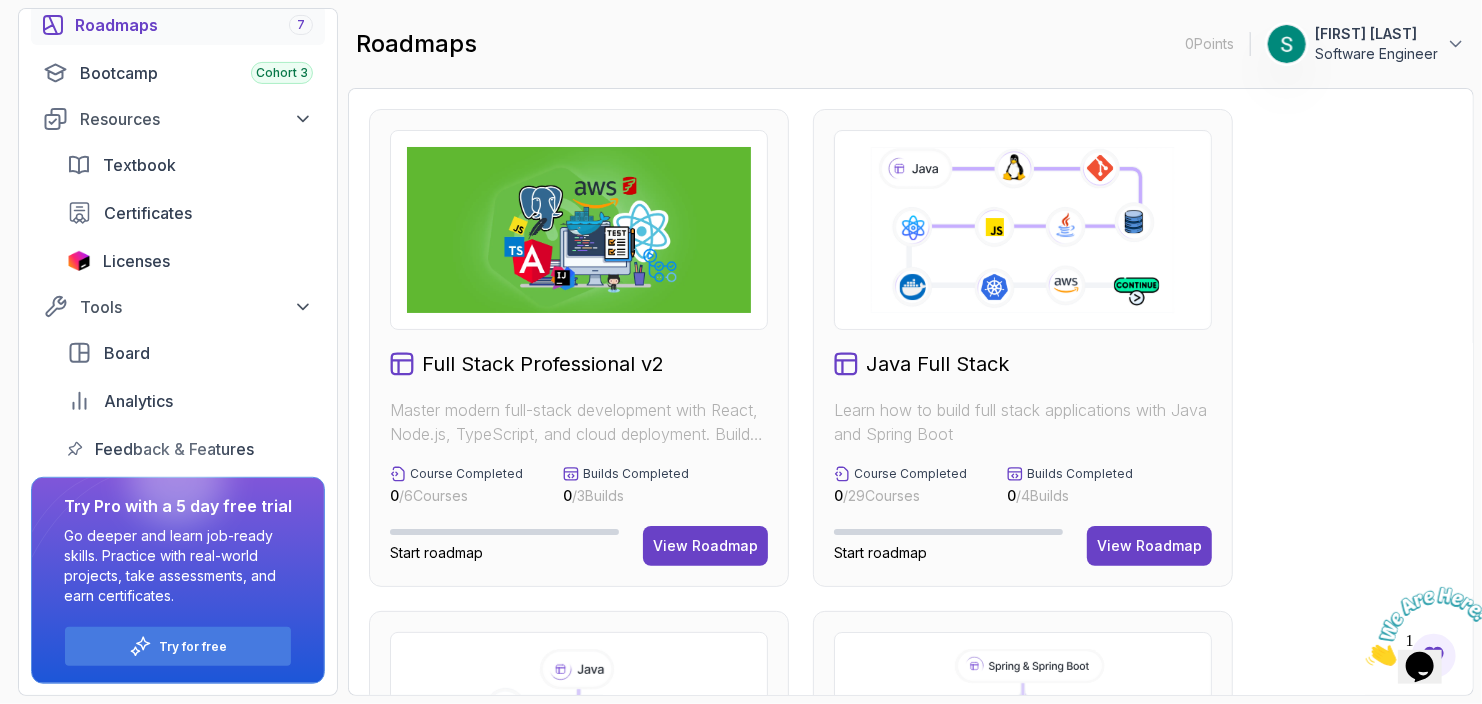 click at bounding box center (1427, 625) 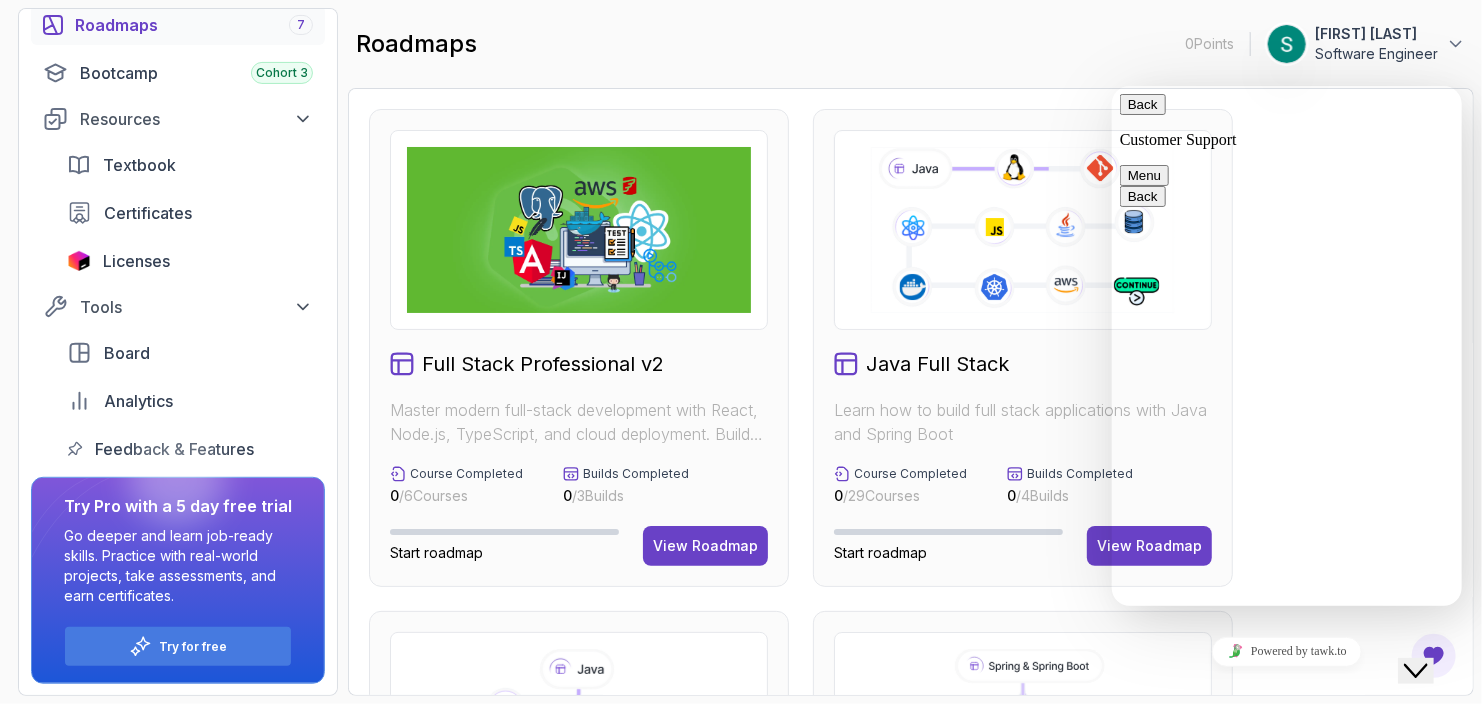 click on "I have a question" at bounding box center (1178, 1222) 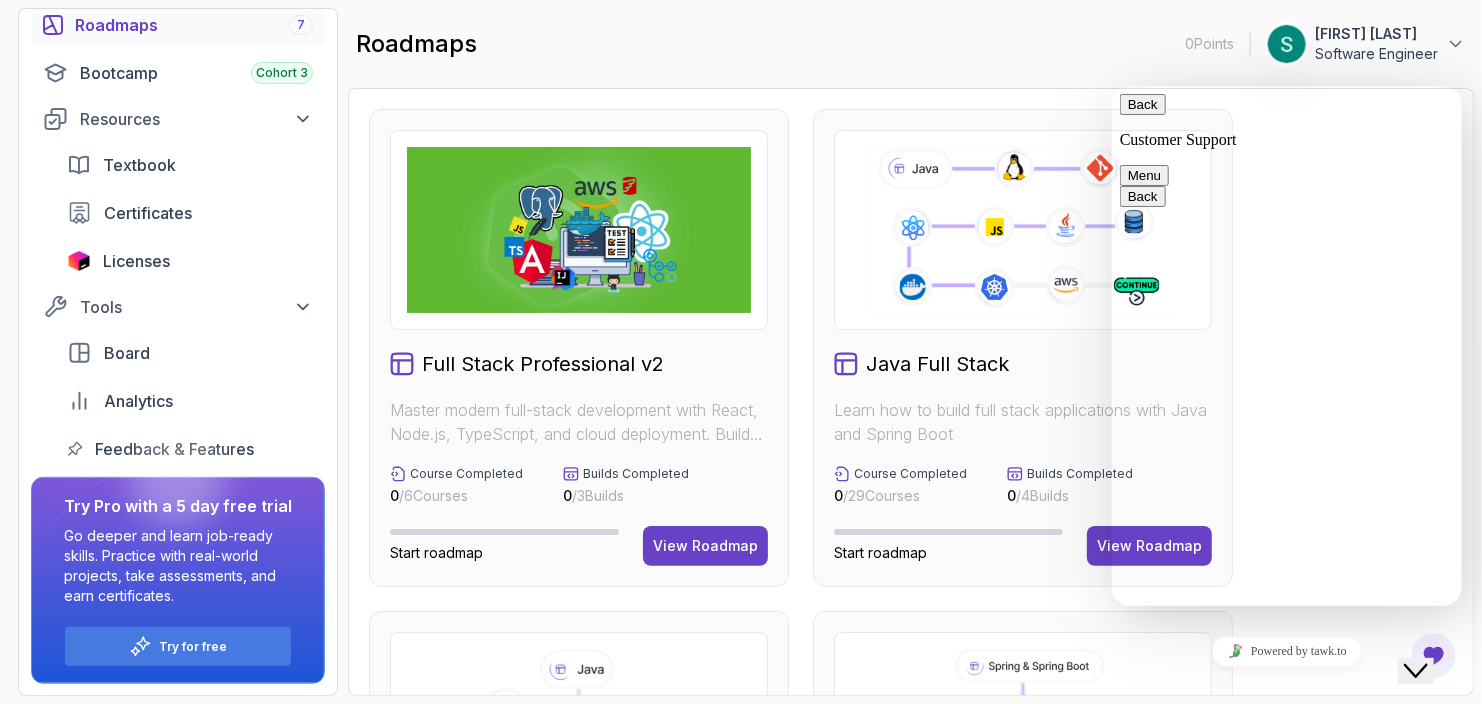 click on "Back  Customer Support" at bounding box center [1286, 120] 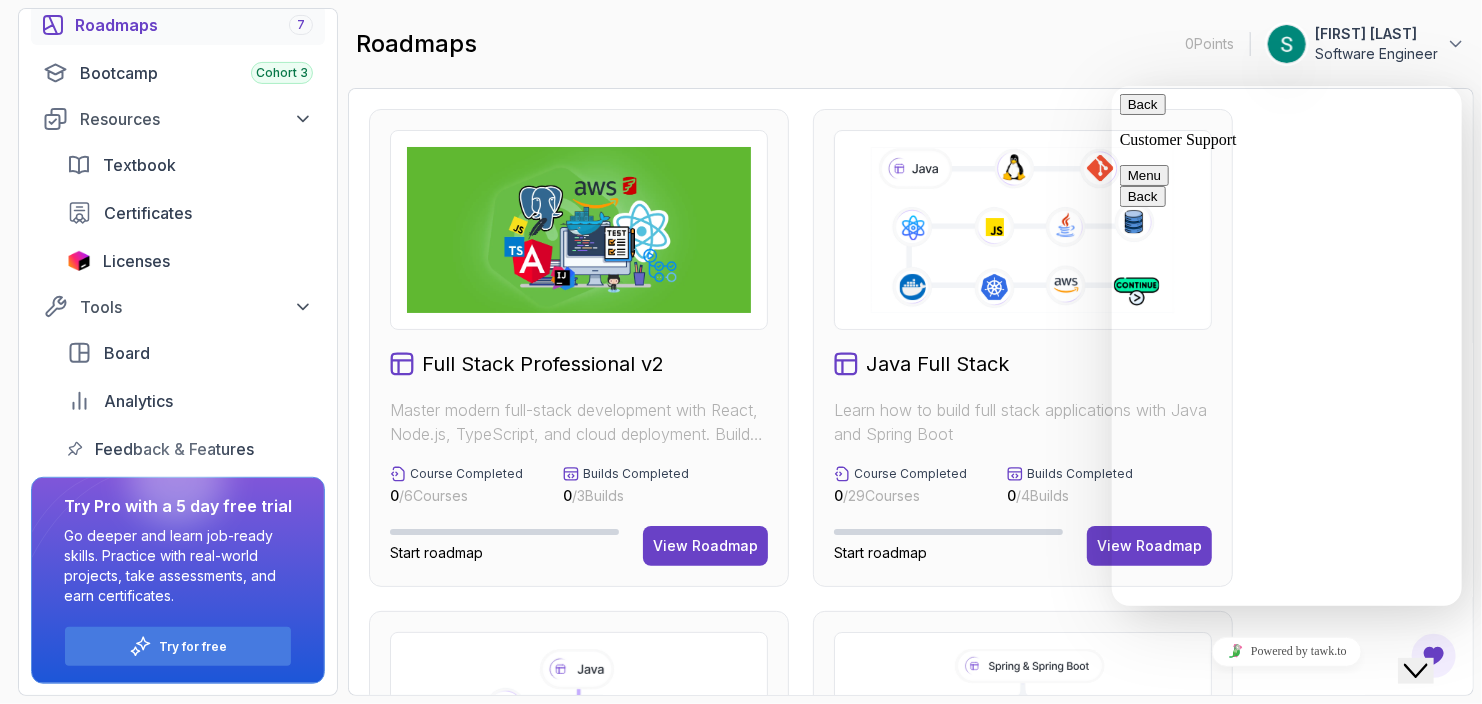 click on "Menu" at bounding box center (1143, 174) 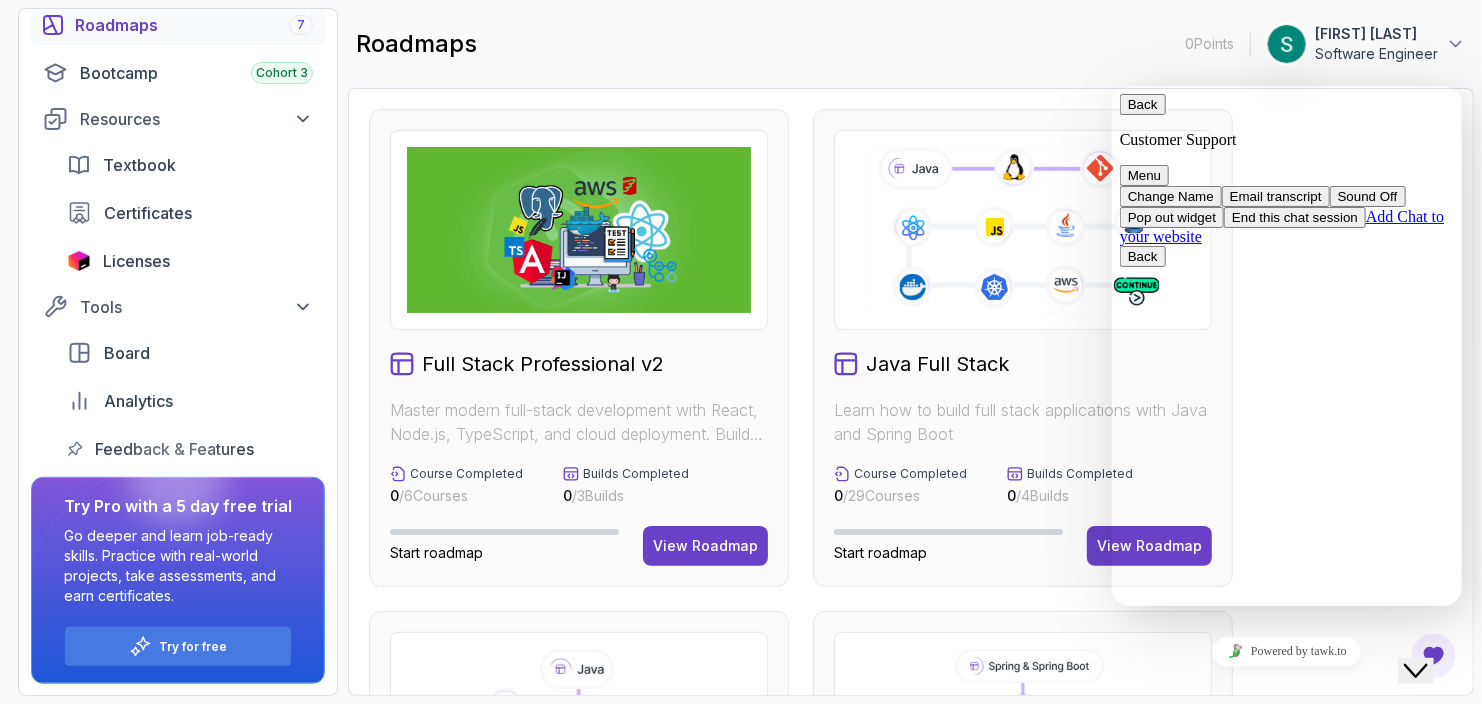 click on "I have a question" at bounding box center (1173, 1314) 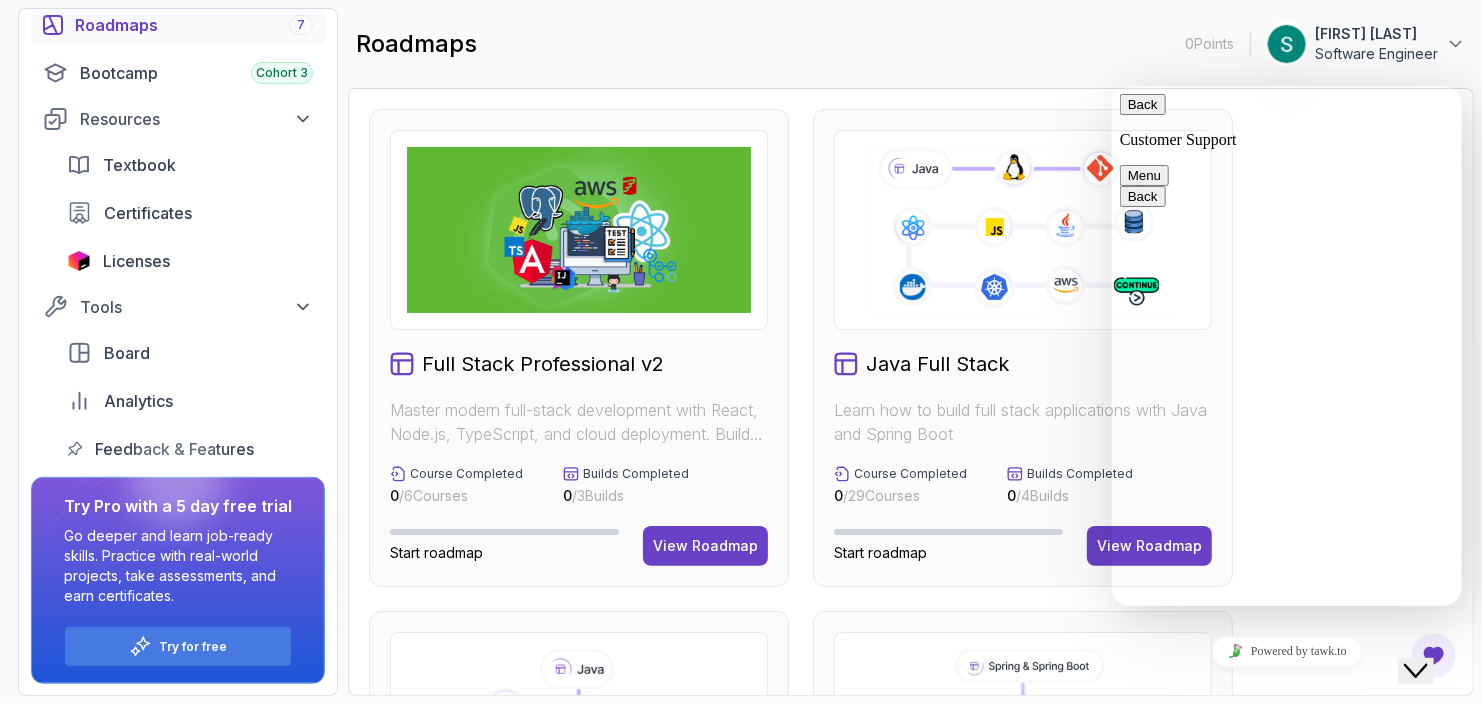 click on "I have a question" at bounding box center (1173, 1254) 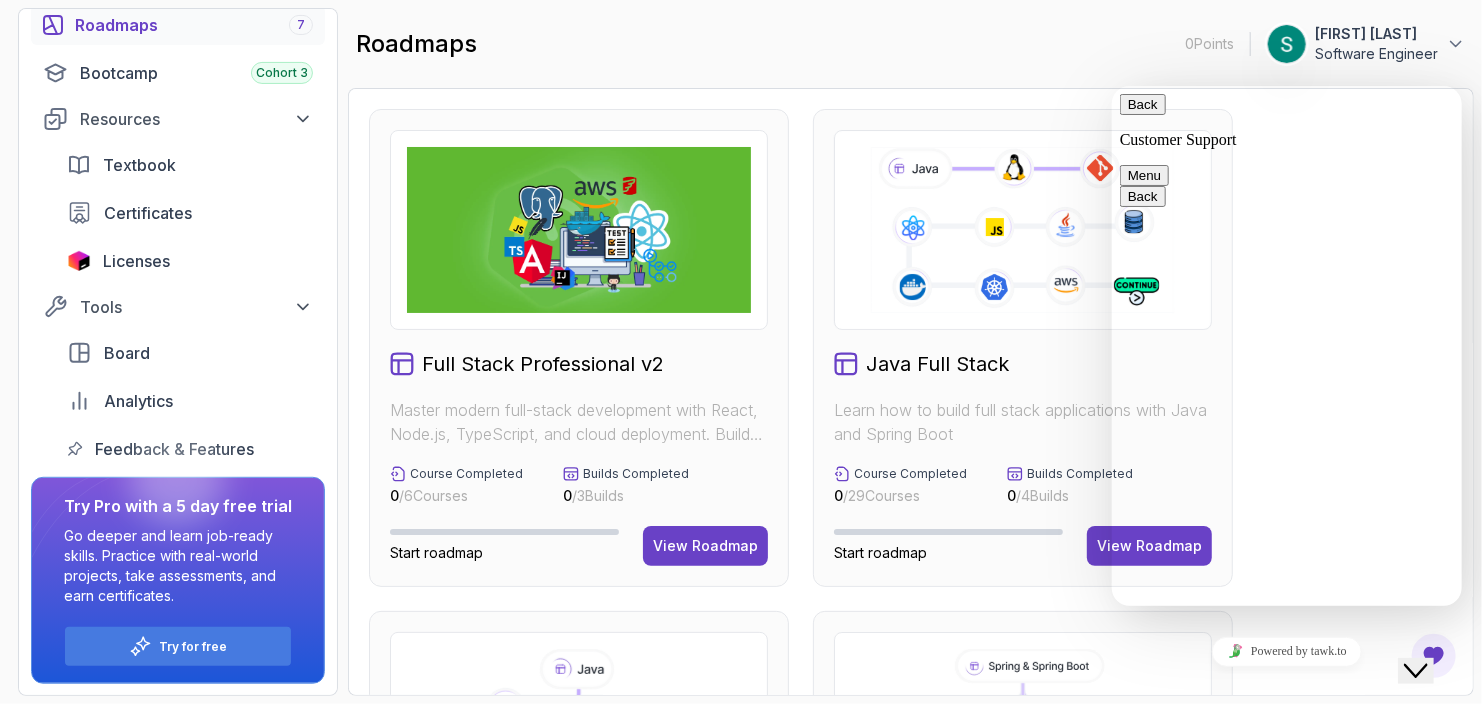click on "I have a question" at bounding box center (1173, 1254) 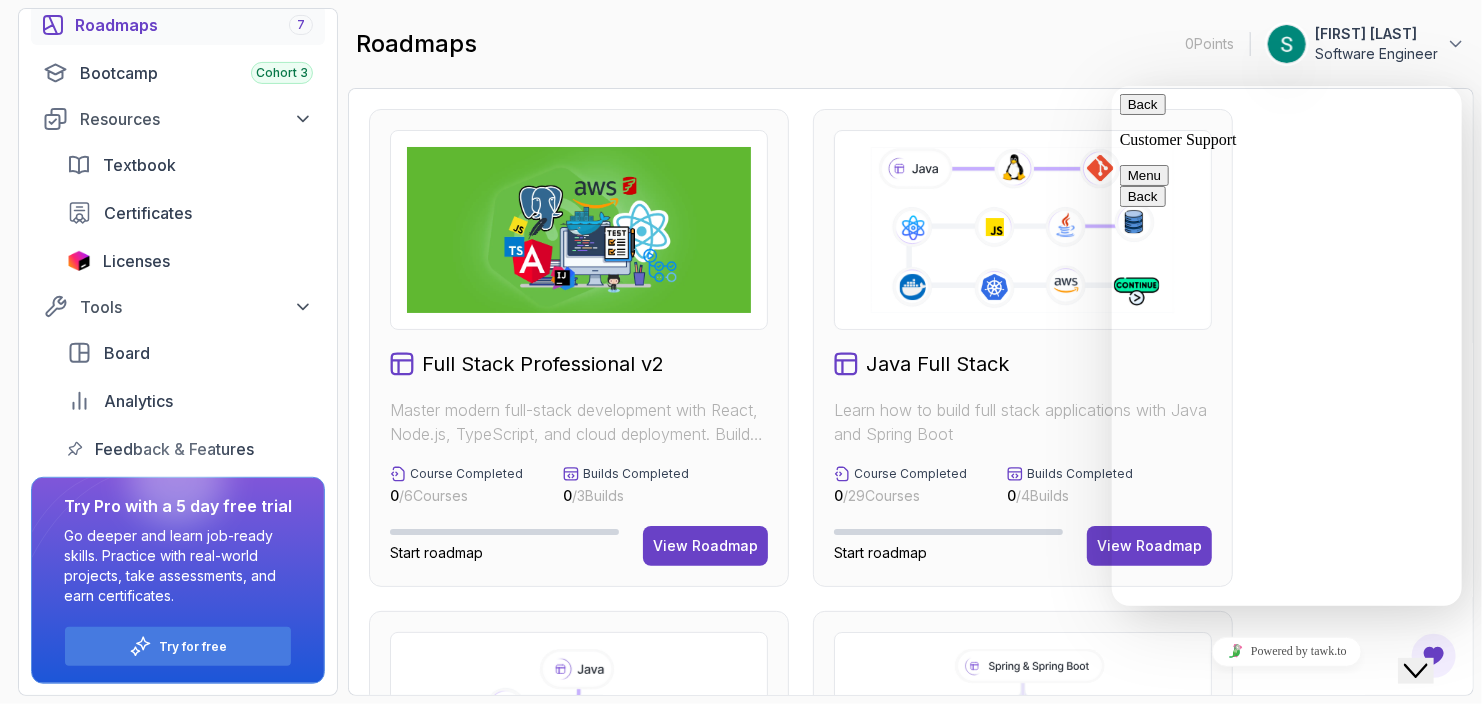 click on "Menu" at bounding box center (1143, 174) 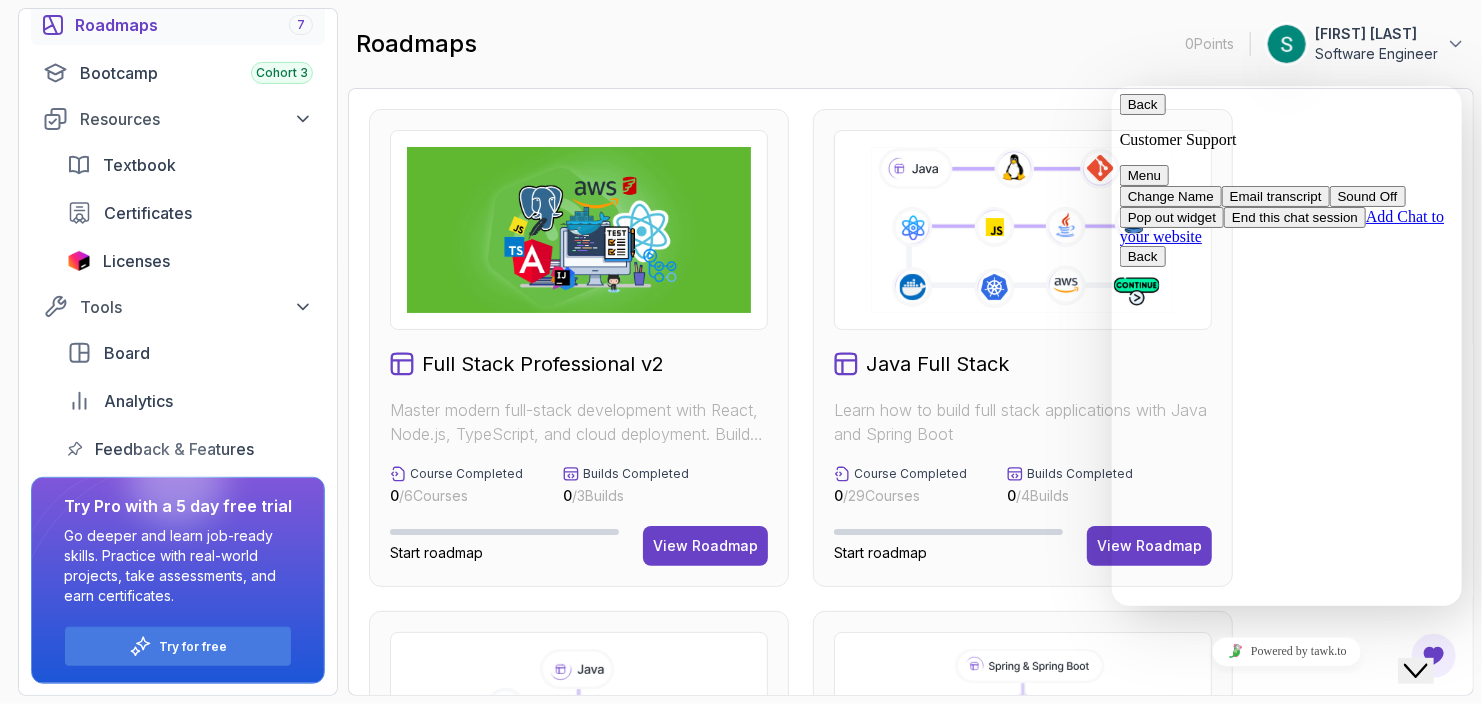 click on "roadmaps   0  Points 1 [FIRST] [LAST] Software Engineer" at bounding box center [911, 44] 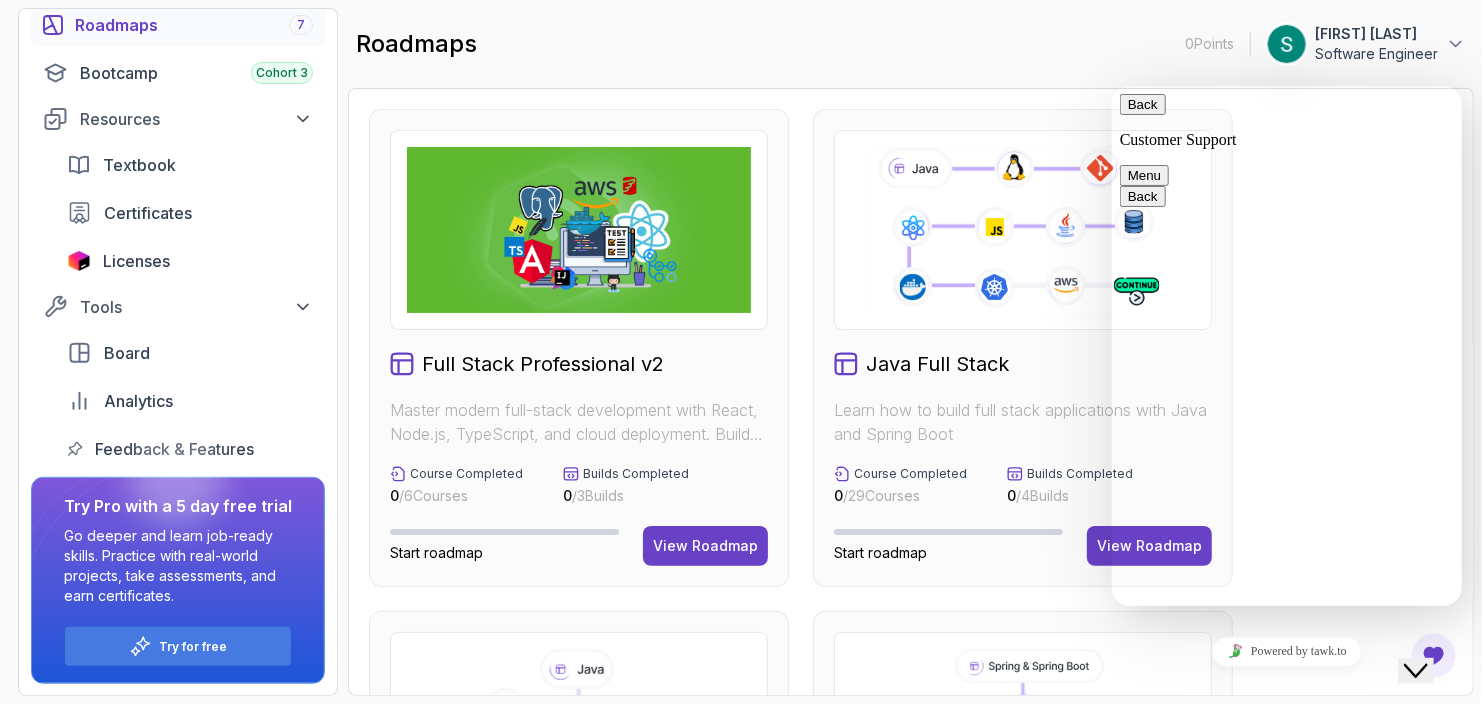 click on "Close Chat This icon closes the chat window." at bounding box center [1415, 670] 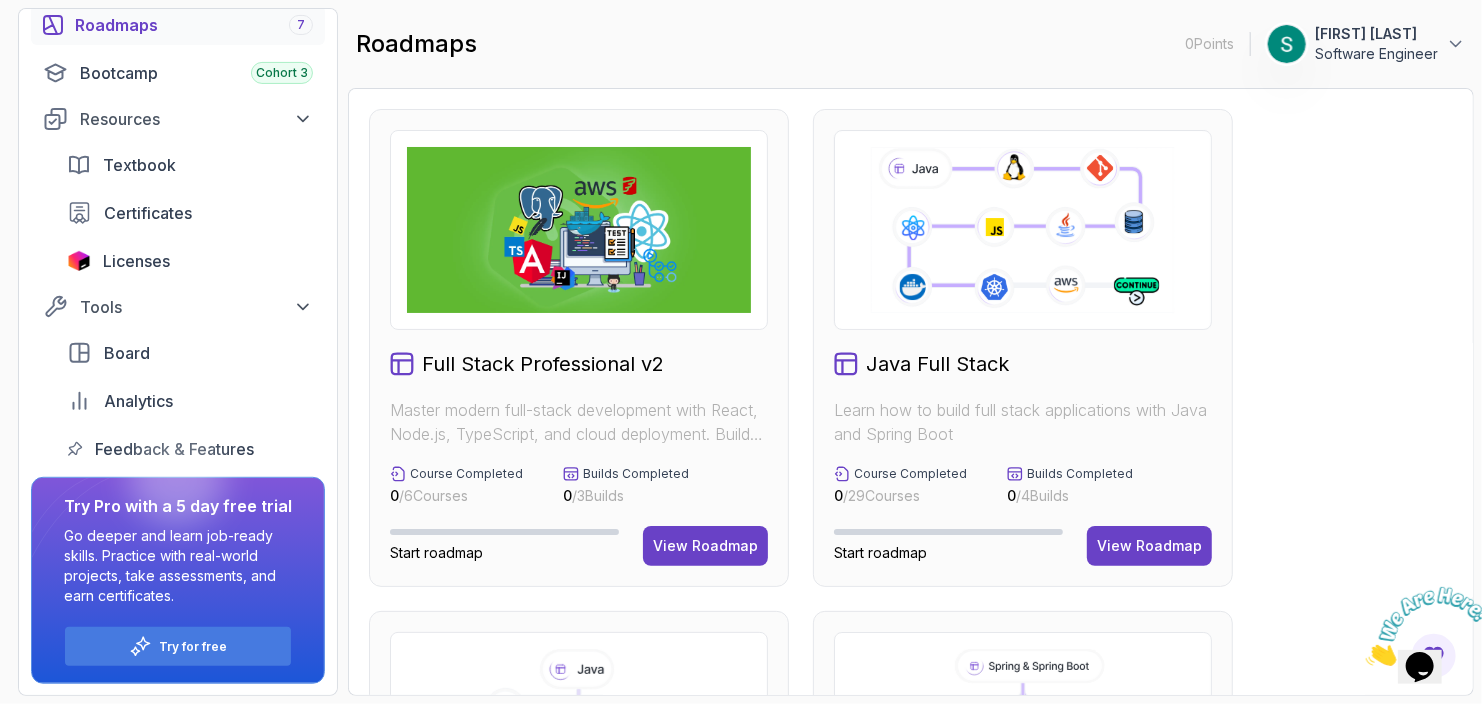 click at bounding box center [1427, 625] 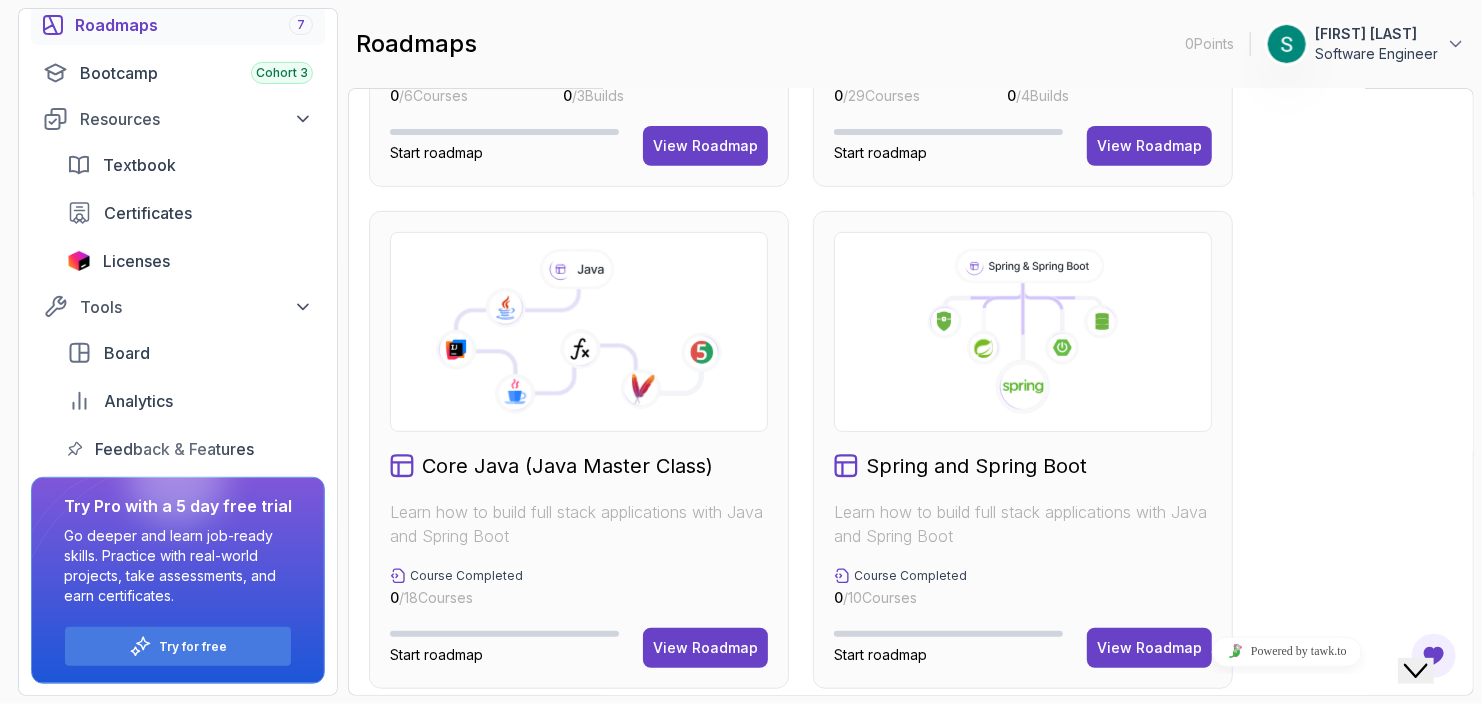 scroll, scrollTop: 500, scrollLeft: 0, axis: vertical 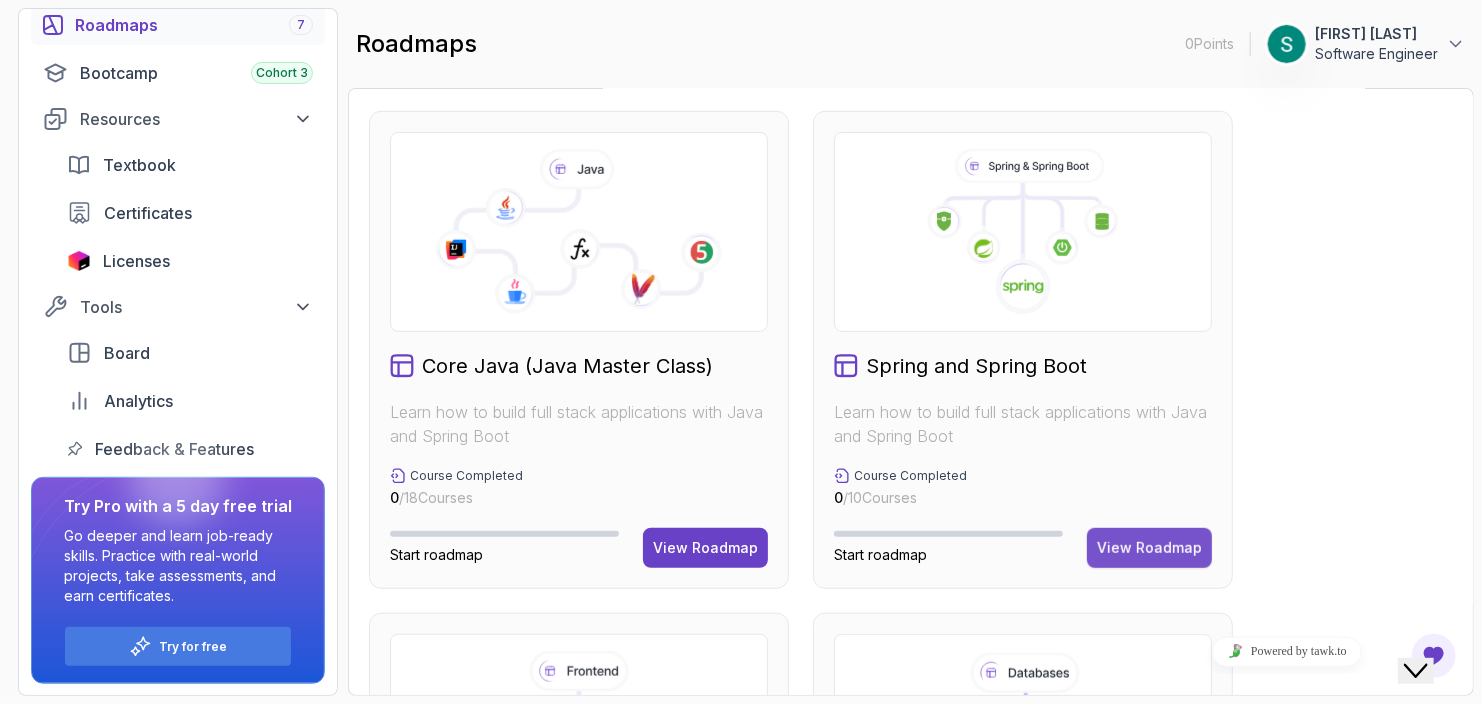 click on "View Roadmap" at bounding box center [1149, 548] 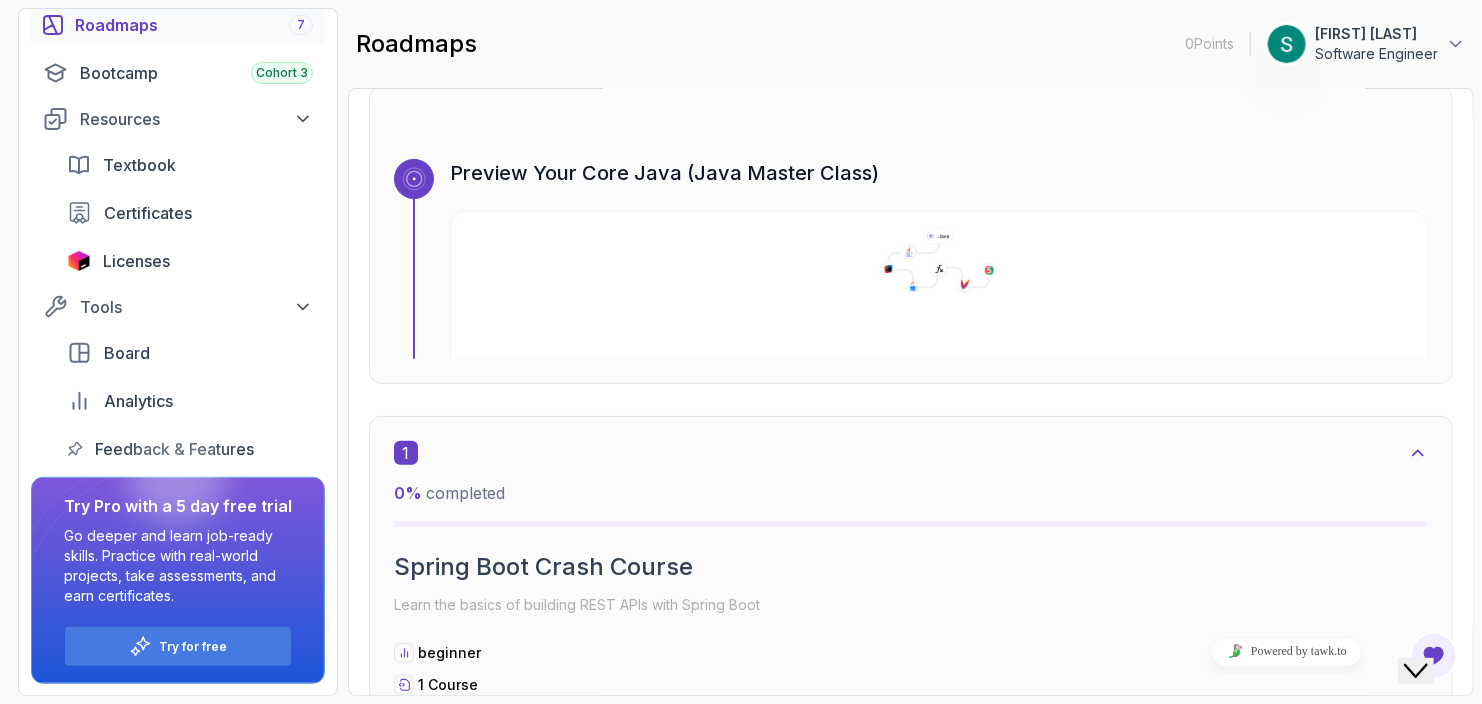 scroll, scrollTop: 0, scrollLeft: 0, axis: both 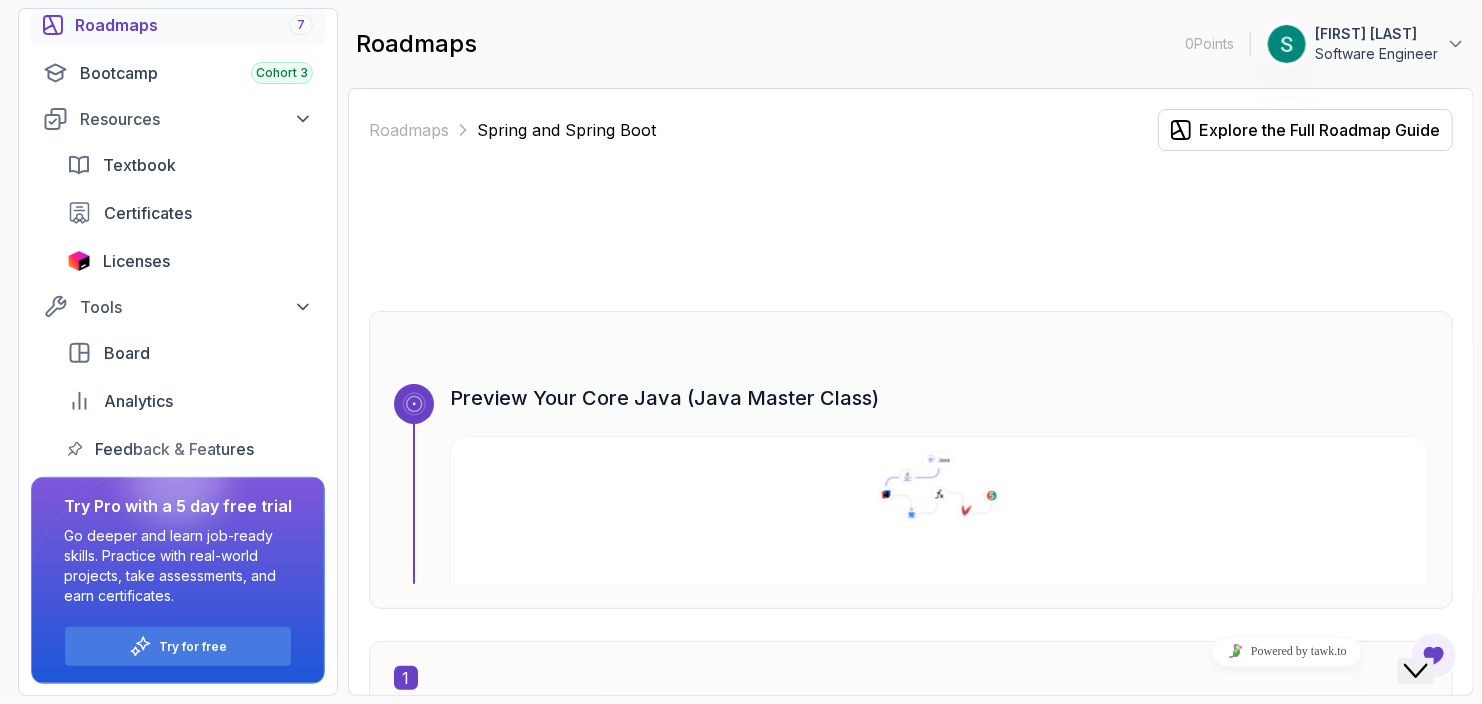 click 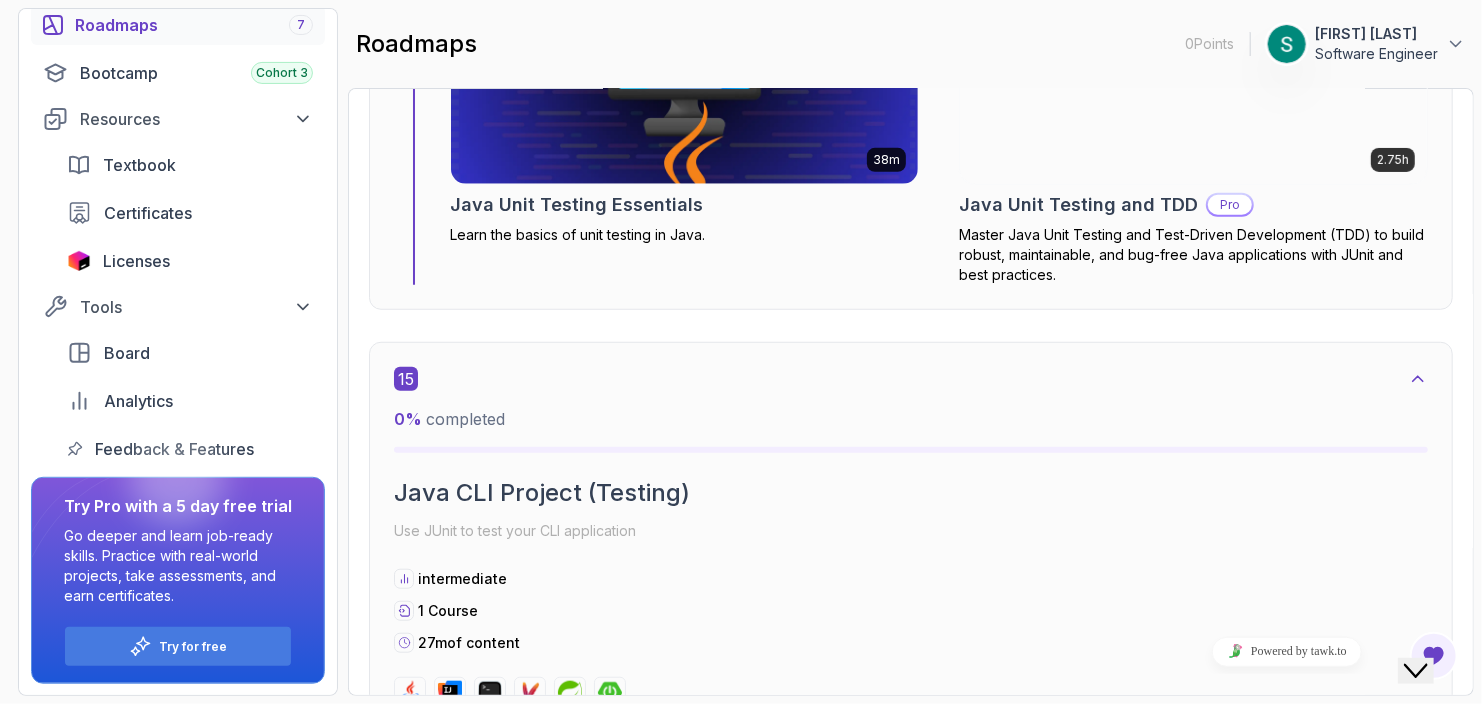 scroll, scrollTop: 11726, scrollLeft: 0, axis: vertical 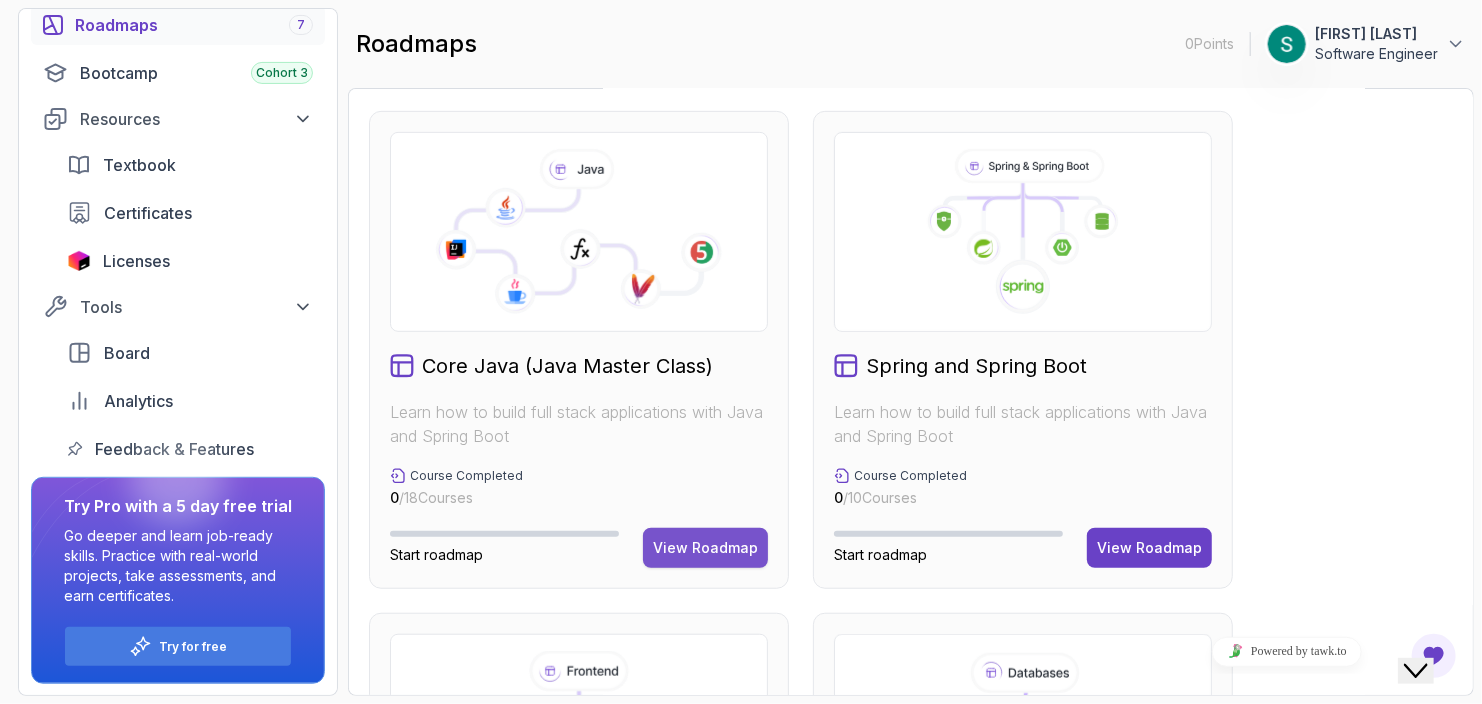drag, startPoint x: 700, startPoint y: 556, endPoint x: 696, endPoint y: 541, distance: 15.524175 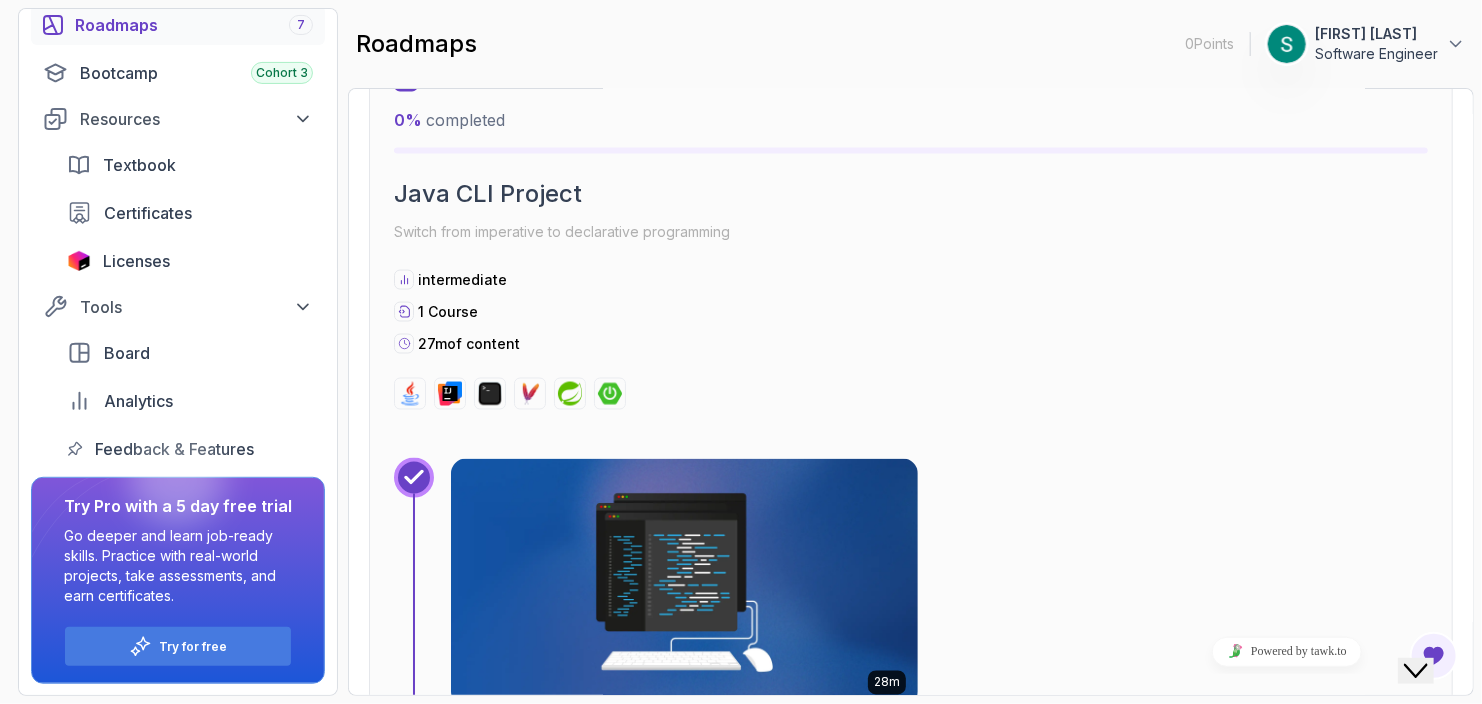 scroll, scrollTop: 9020, scrollLeft: 0, axis: vertical 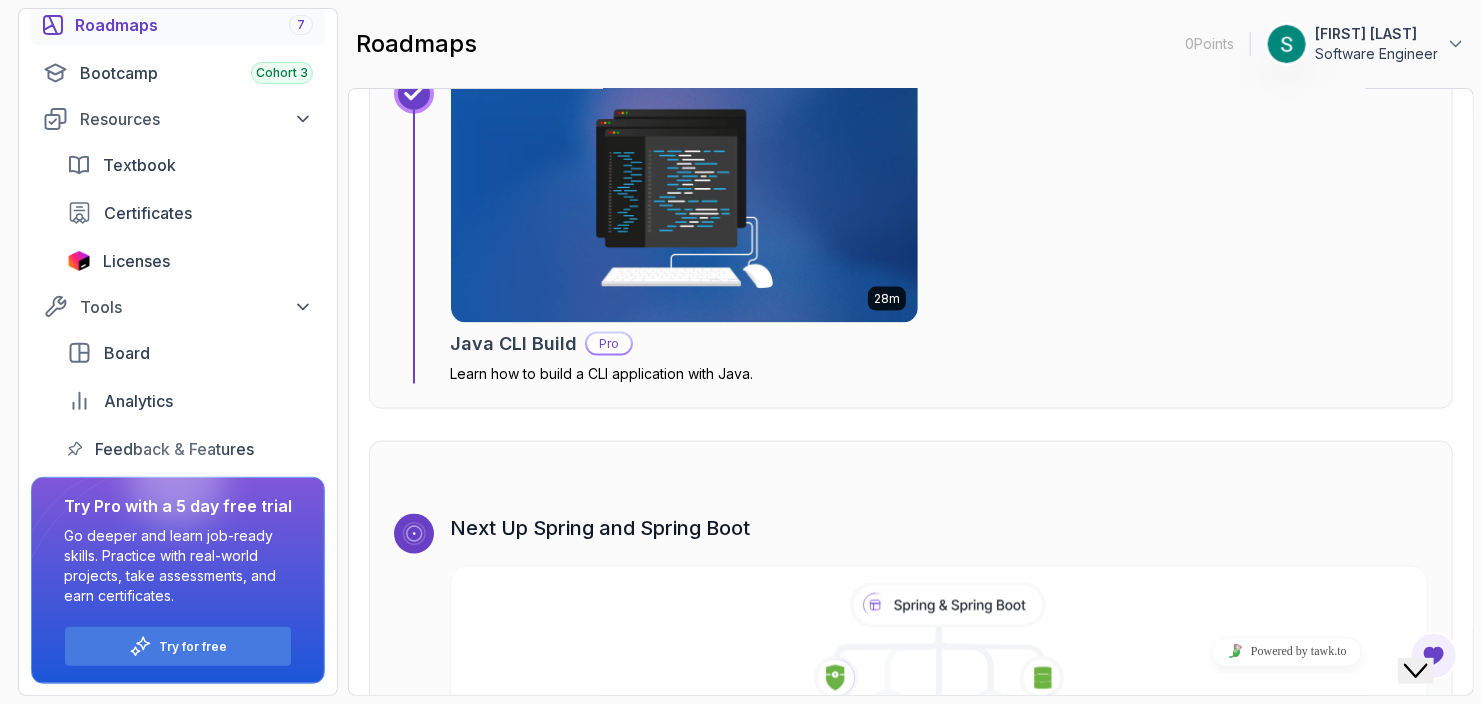 click on "Close Chat This icon closes the chat window." 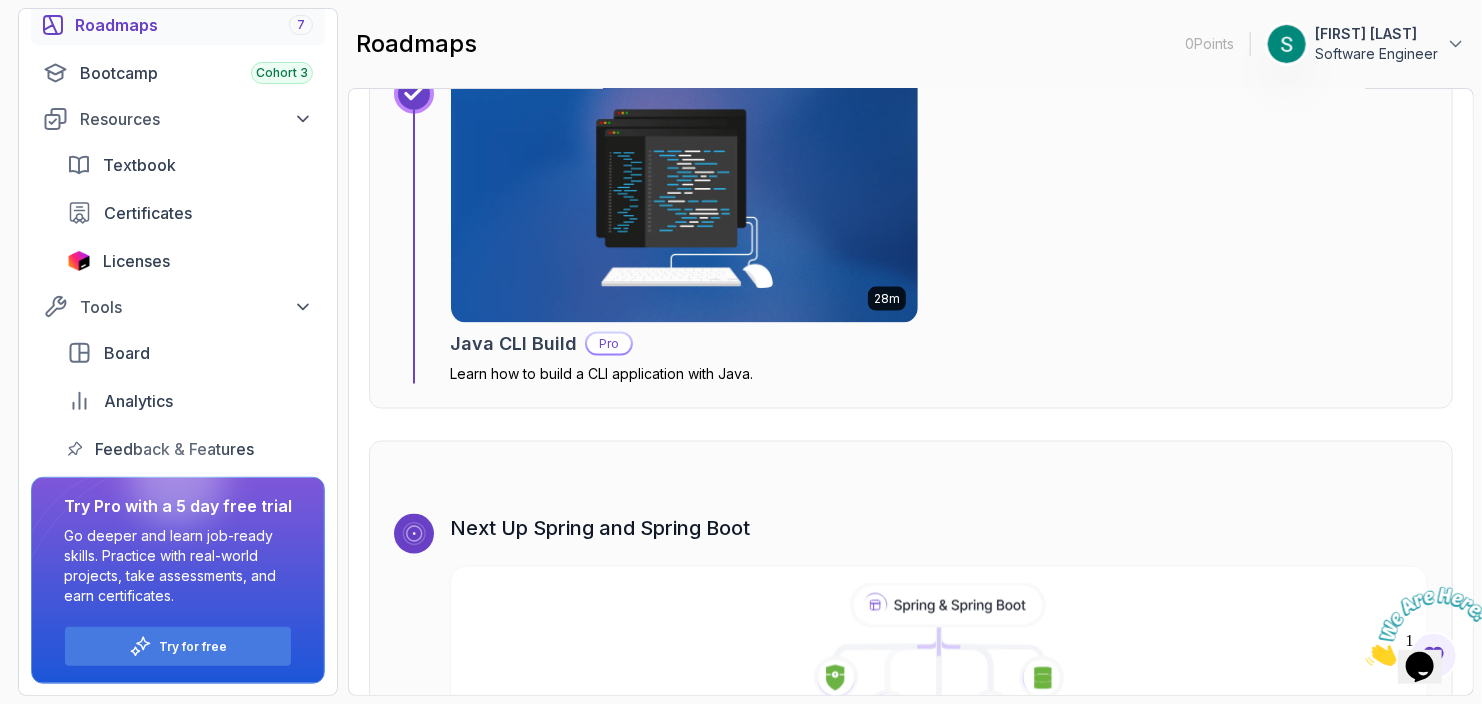 click at bounding box center [1427, 625] 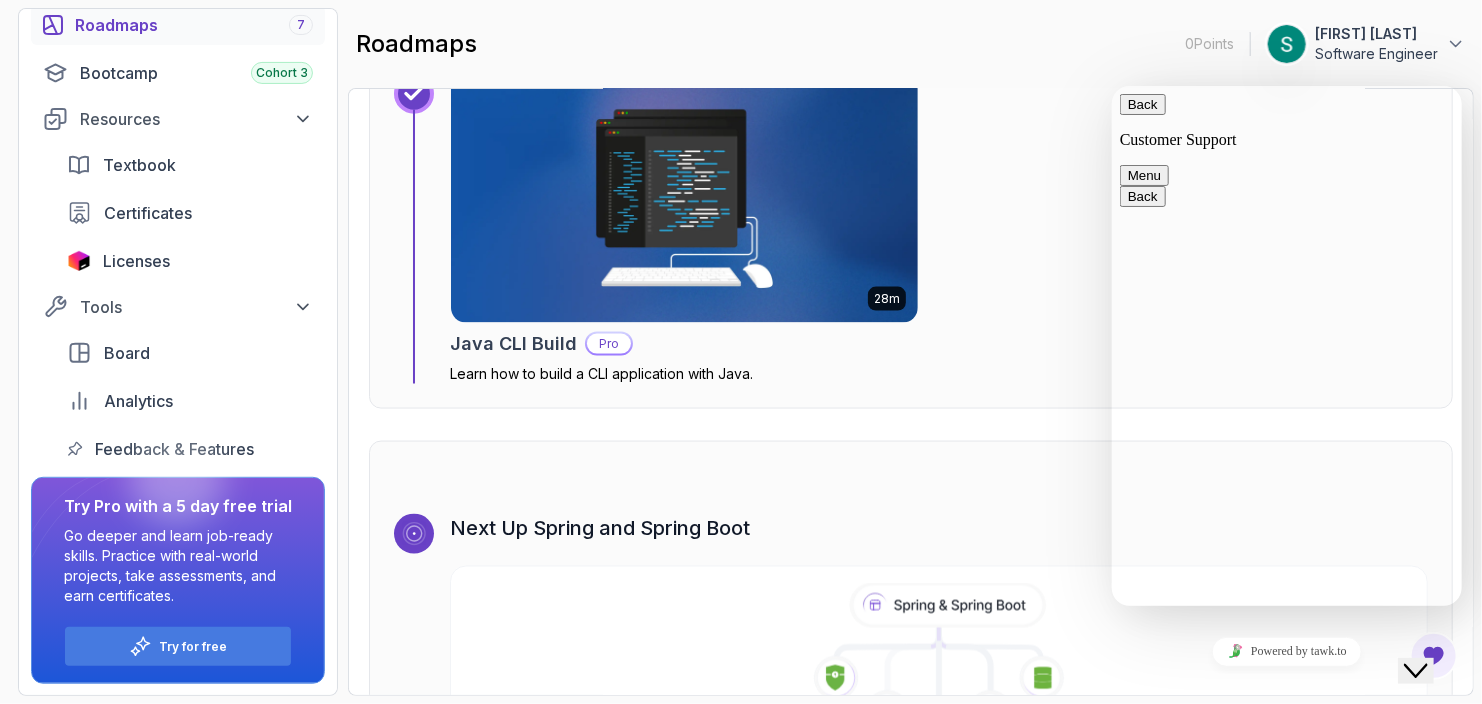 scroll, scrollTop: 200, scrollLeft: 0, axis: vertical 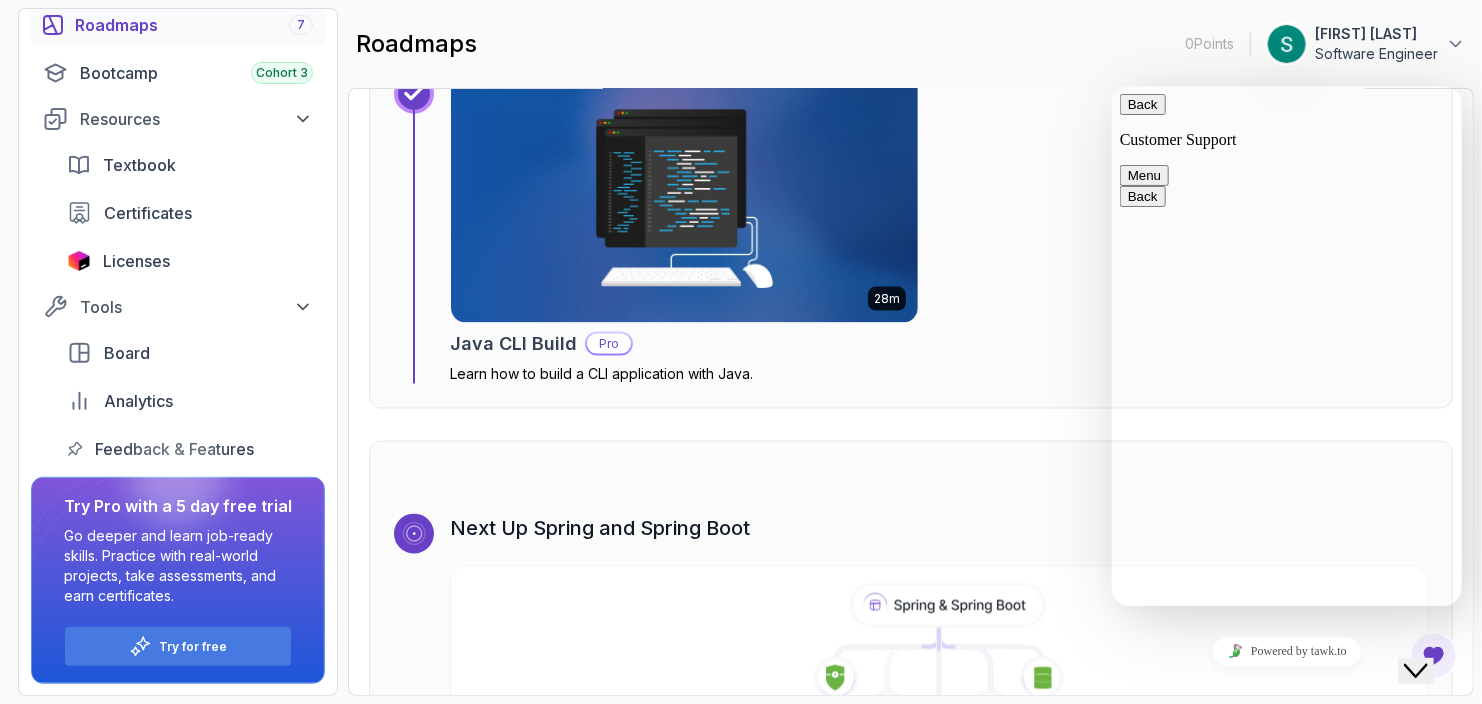 click on "Getting Started Let's kick things off! Begin your journey by completing the first step and unlocking your roadmap. 1 0 % completed Java For Beginners Learn the core of Java beginner 1   Course   2.4 hours  of content 2.41h Java for Beginners Beginner-friendly Java course for essential programming skills and application development 2 0 % completed IntelliJ IDEA Master IntelliJ IDEA beginner 1   Course   5.6 hours  of content 5.57h IntelliJ IDEA Developer Guide Pro Maximize IDE efficiency with IntelliJ IDEA and boost your productivity. 3 0 % completed Java For Developers Deepen your understanding of Java with advanced concepts and techniques tailored for developers. intermediate 1   Course   9.2 hours  of content 9.18h Java for Developers Pro Learn advanced Java concepts to build scalable and maintainable applications. 4 0 % completed Java CLI Project Learn how to build a CLI application with Java intermediate 1   Course   27m  of content 28m Java CLI Build Pro Learn how to build a CLI application with Java. 5" at bounding box center (911, -5674) 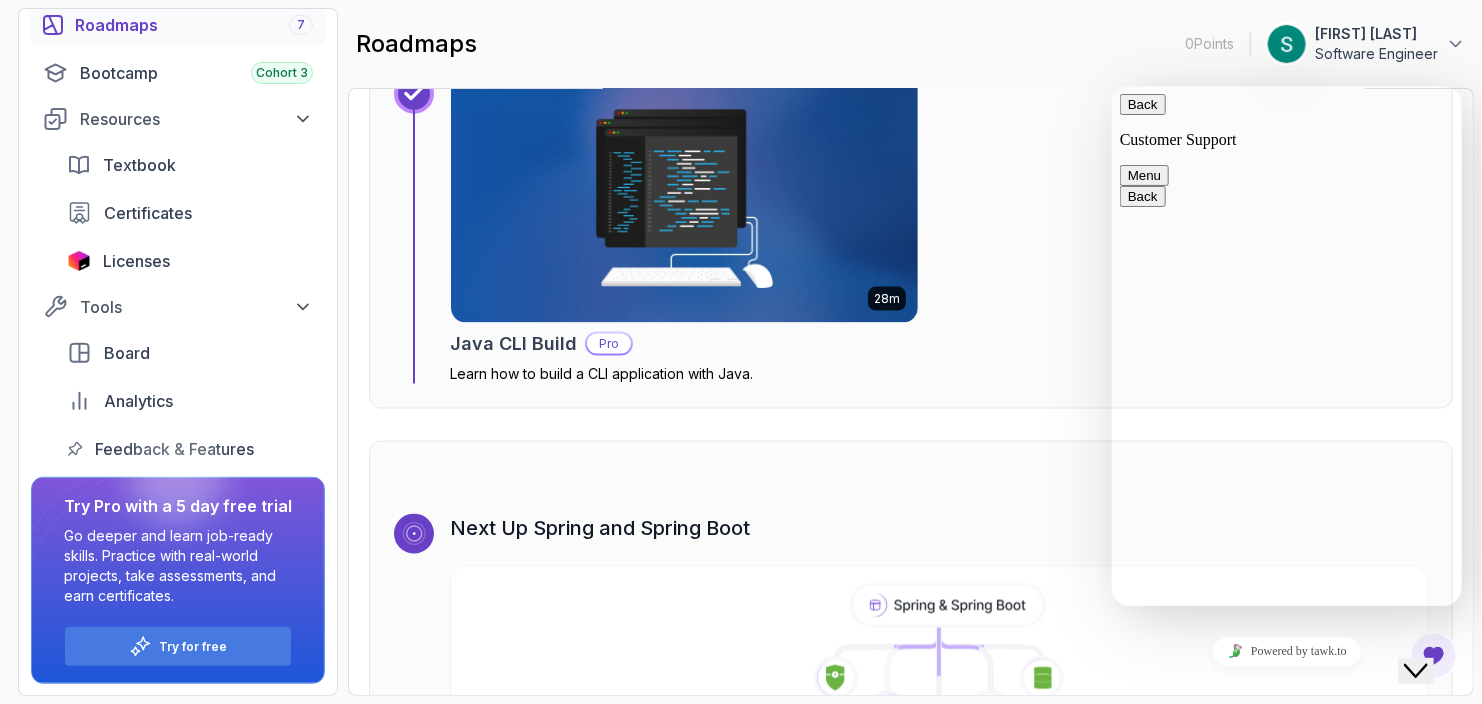 click on "Back  Customer Support" at bounding box center (1286, 120) 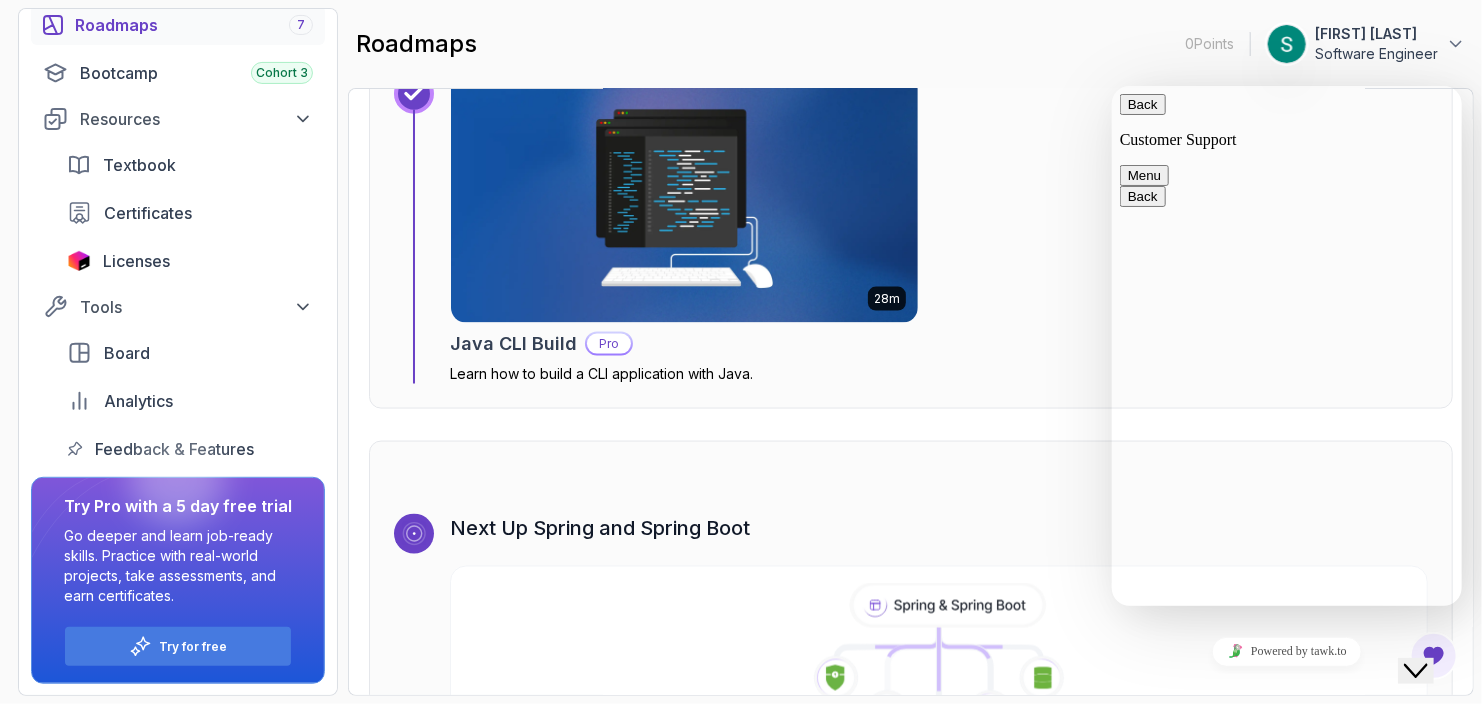 click on "Menu" at bounding box center (1143, 174) 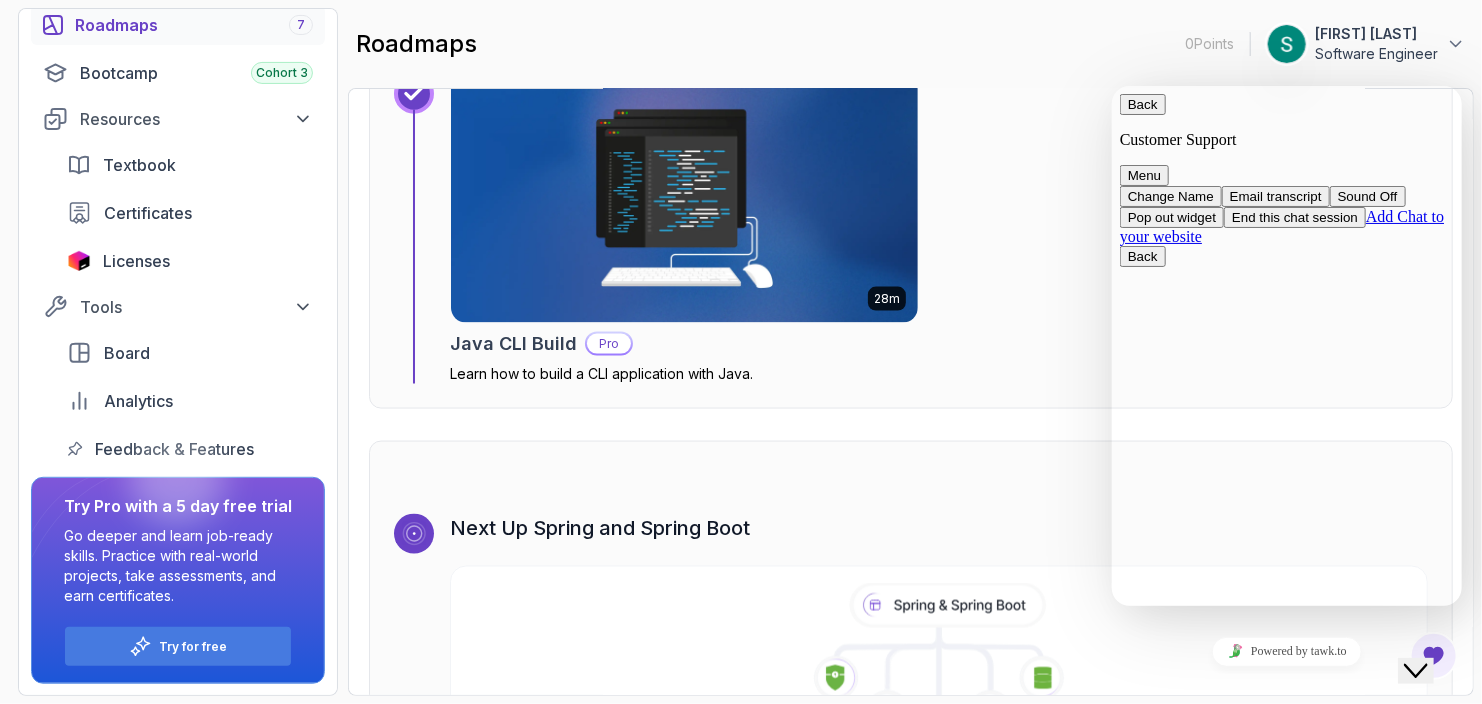 click on "Back" at bounding box center [1142, 103] 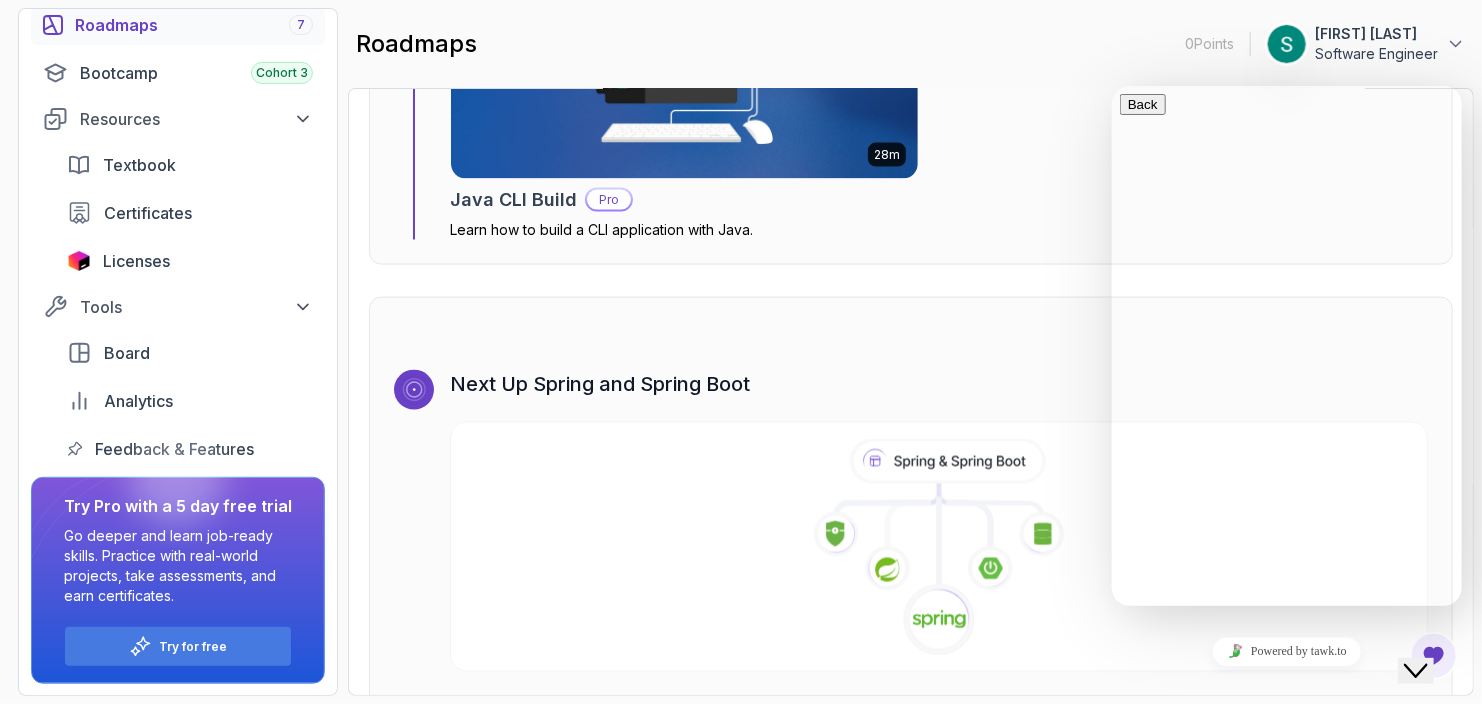 scroll, scrollTop: 12626, scrollLeft: 0, axis: vertical 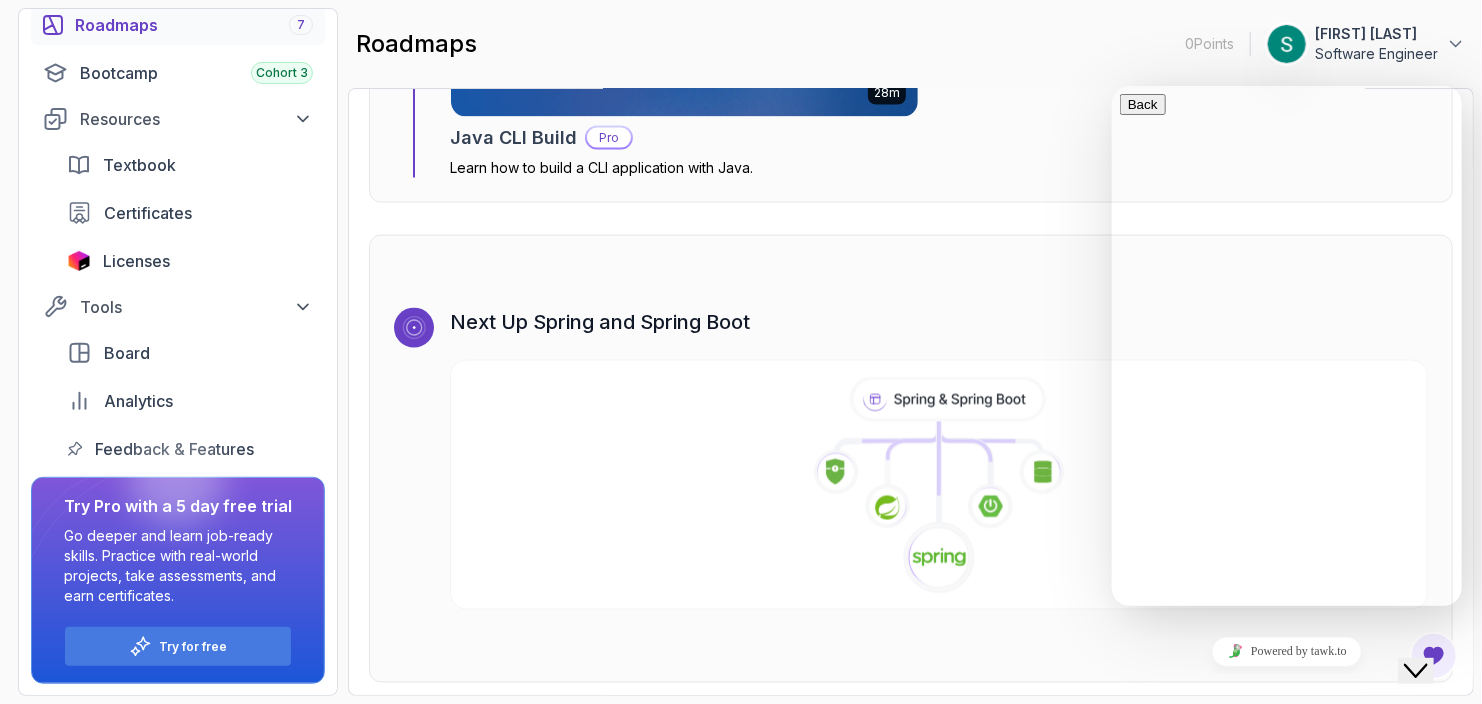 click on "Close Chat This icon closes the chat window." at bounding box center (1415, 670) 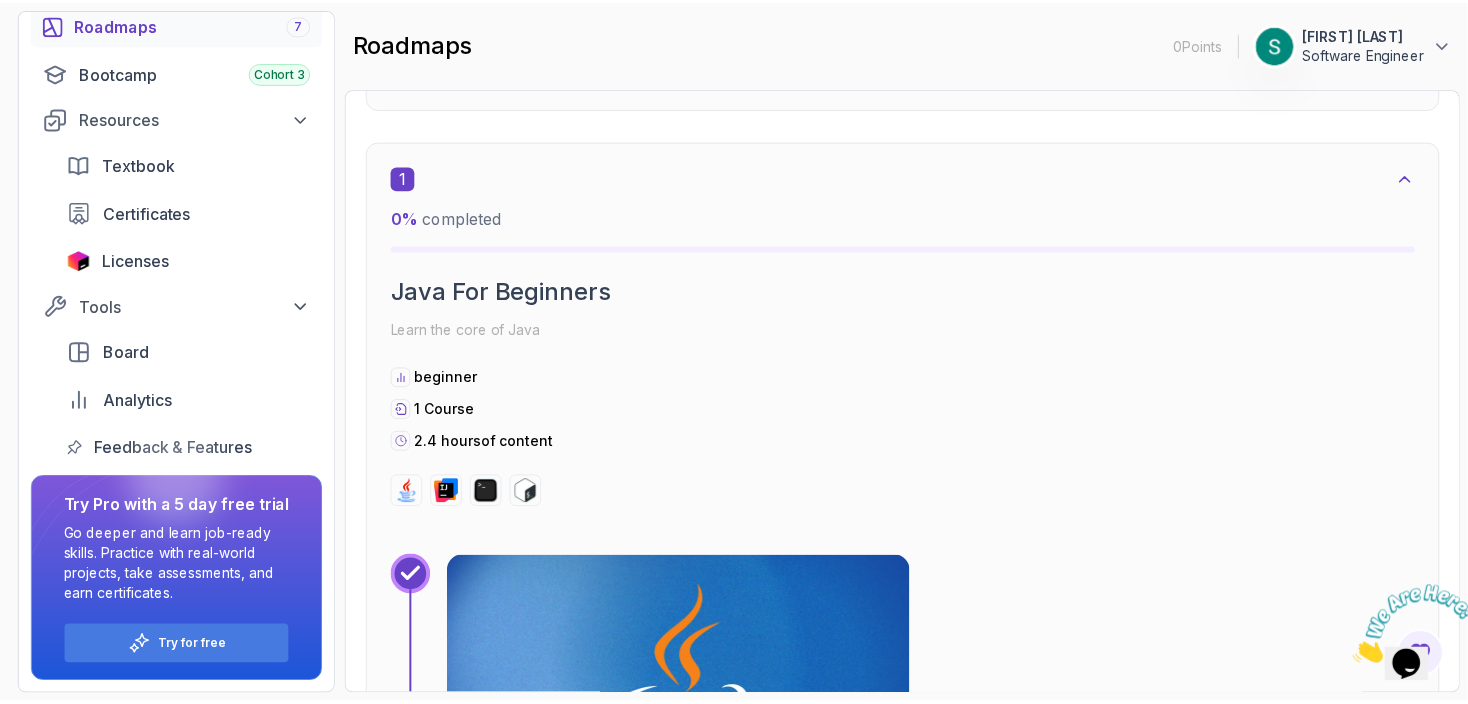 scroll, scrollTop: 600, scrollLeft: 0, axis: vertical 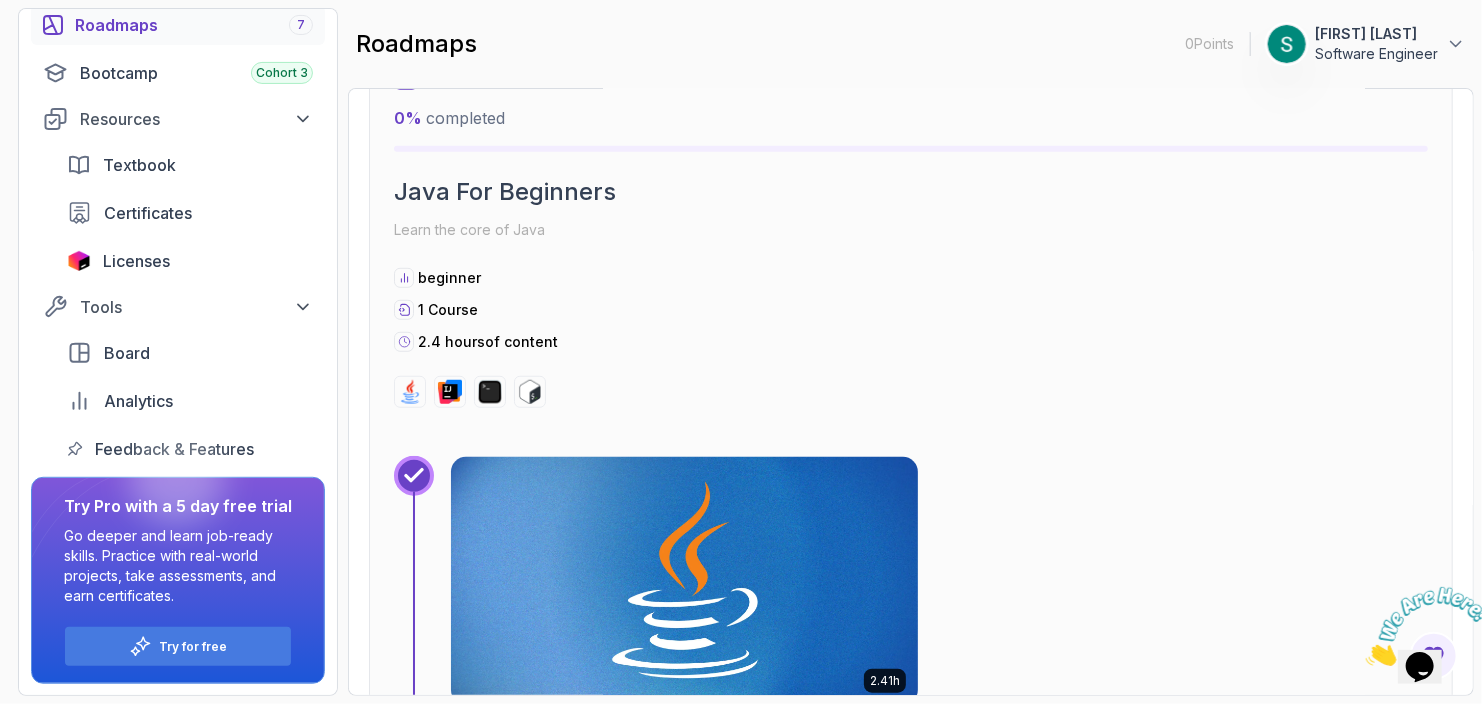 click at bounding box center (684, 581) 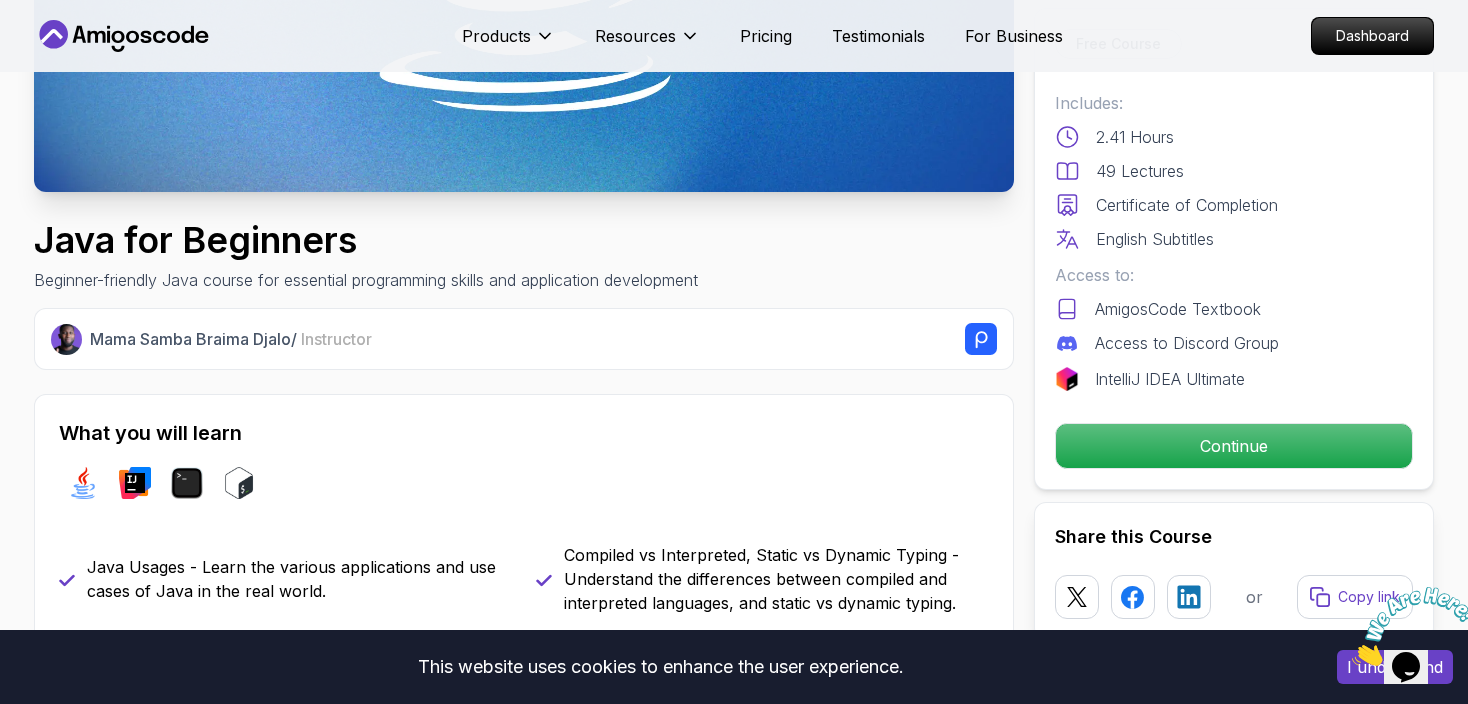 scroll, scrollTop: 500, scrollLeft: 0, axis: vertical 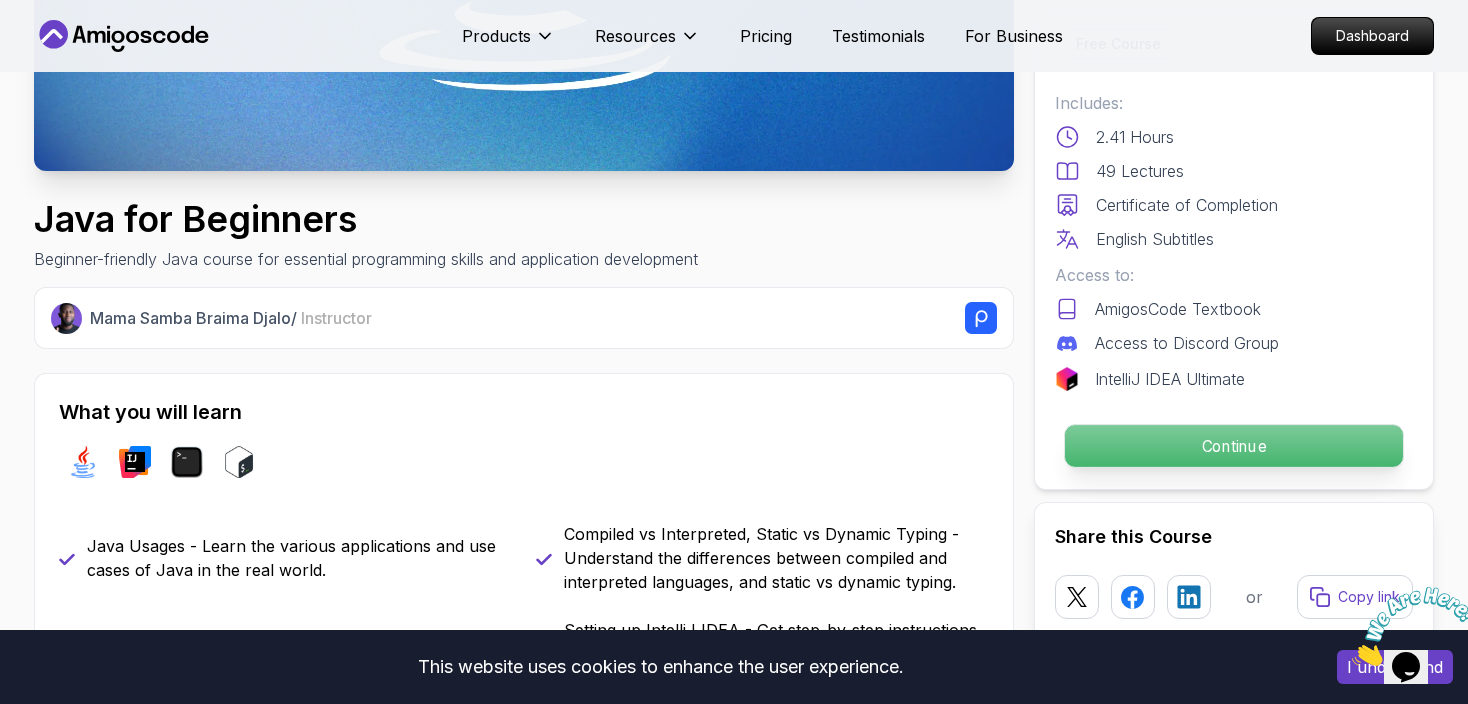 click on "Continue" at bounding box center (1234, 446) 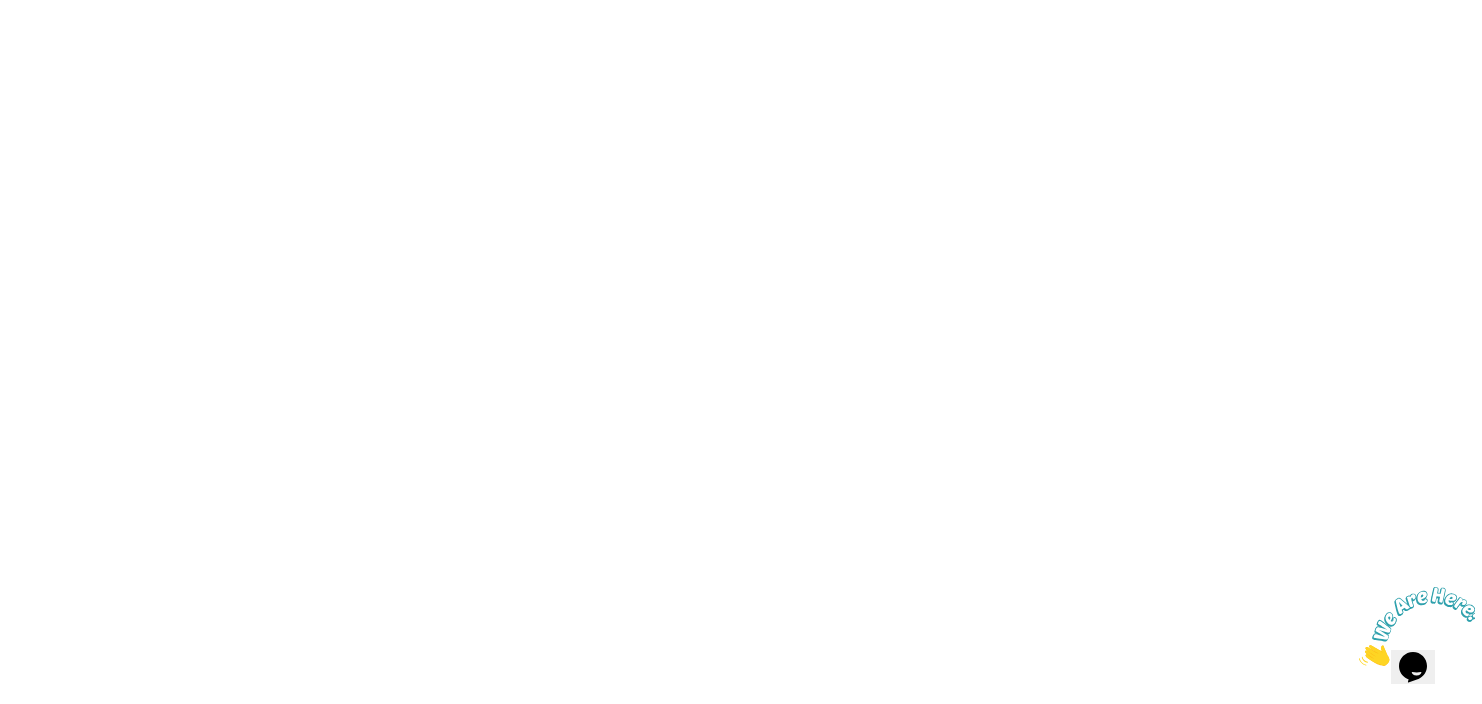 scroll, scrollTop: 0, scrollLeft: 0, axis: both 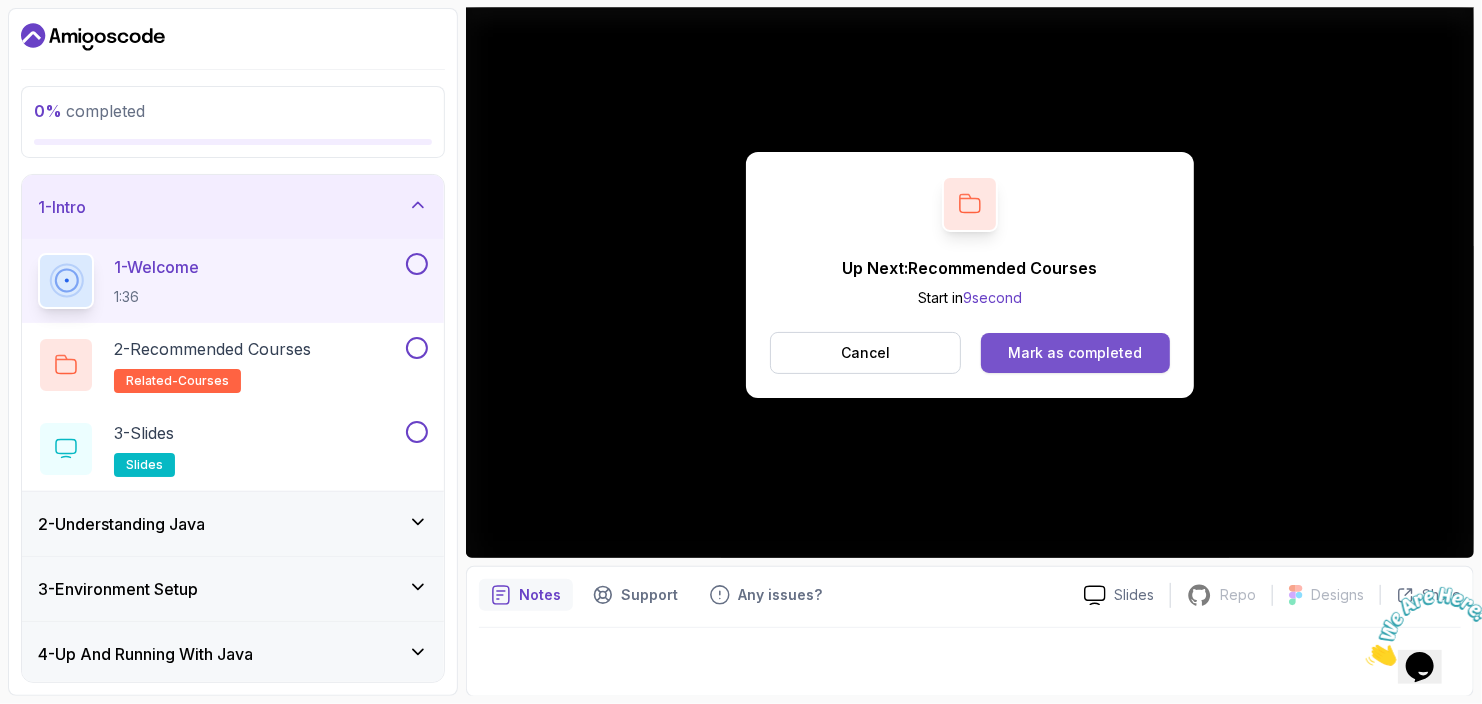 click on "Mark as completed" at bounding box center (1075, 353) 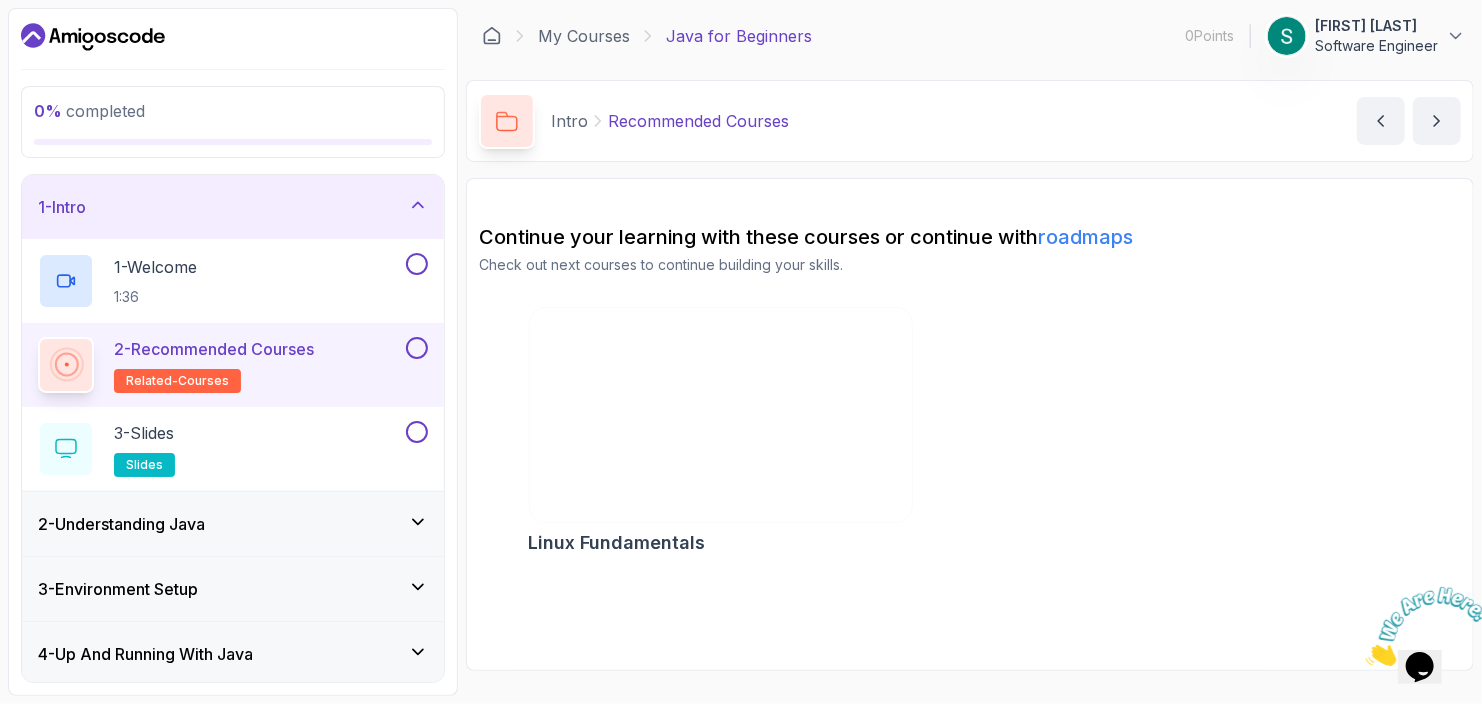 scroll, scrollTop: 0, scrollLeft: 0, axis: both 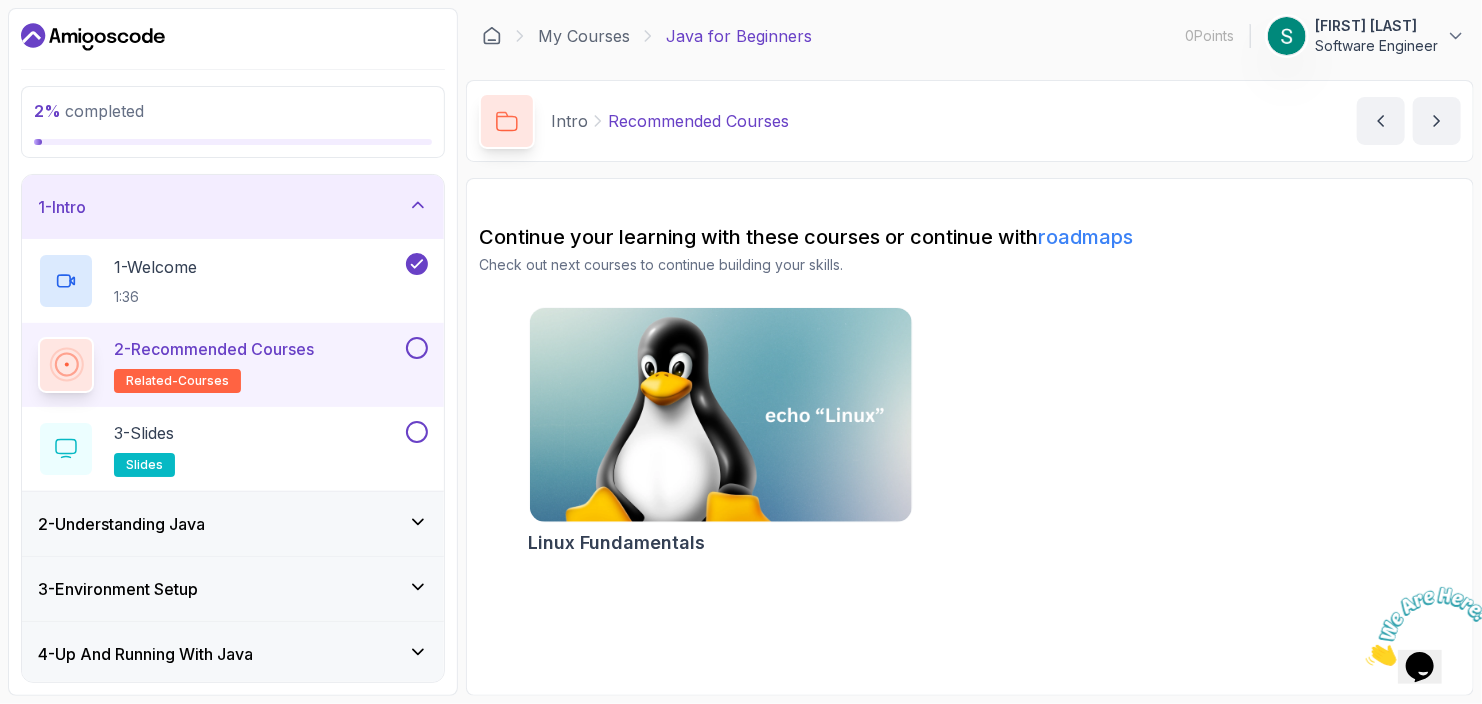 click on "2  -  Recommended Courses related-courses" at bounding box center (214, 365) 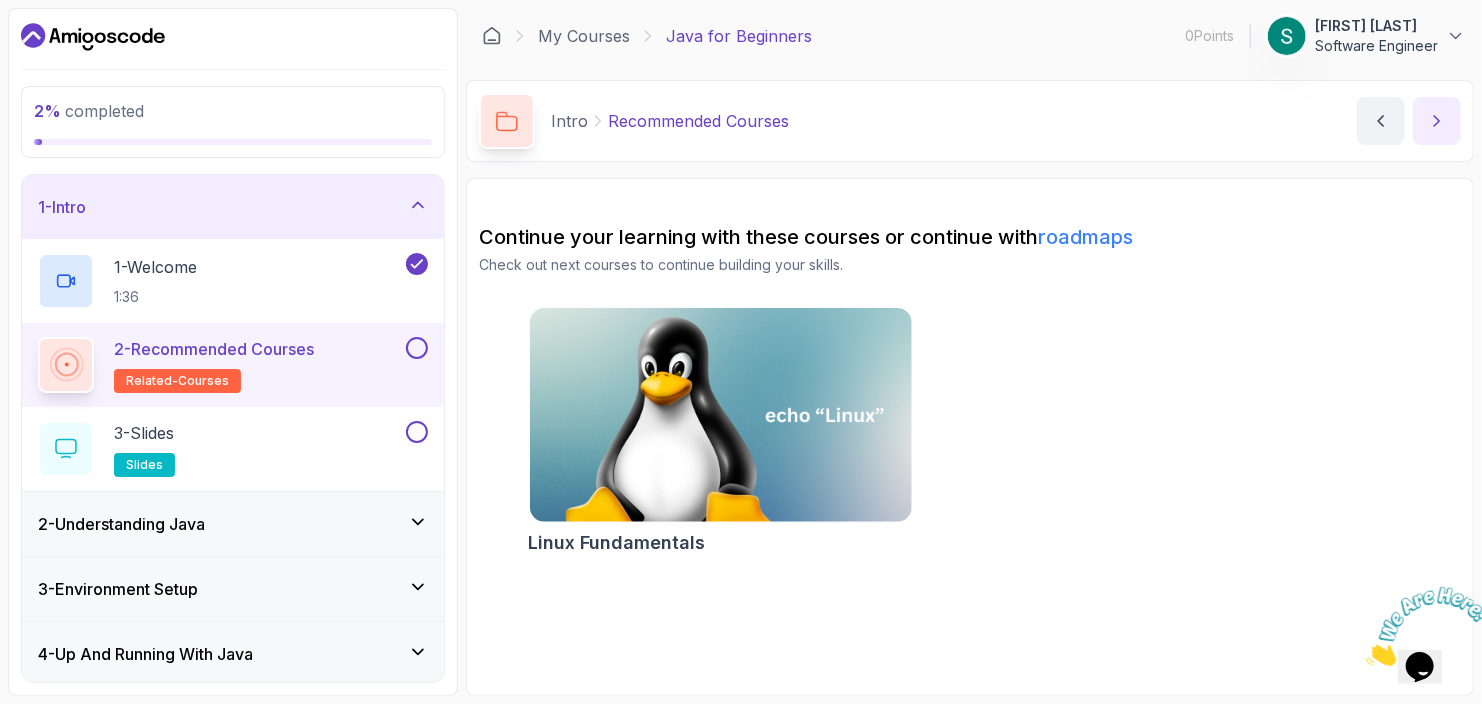 click 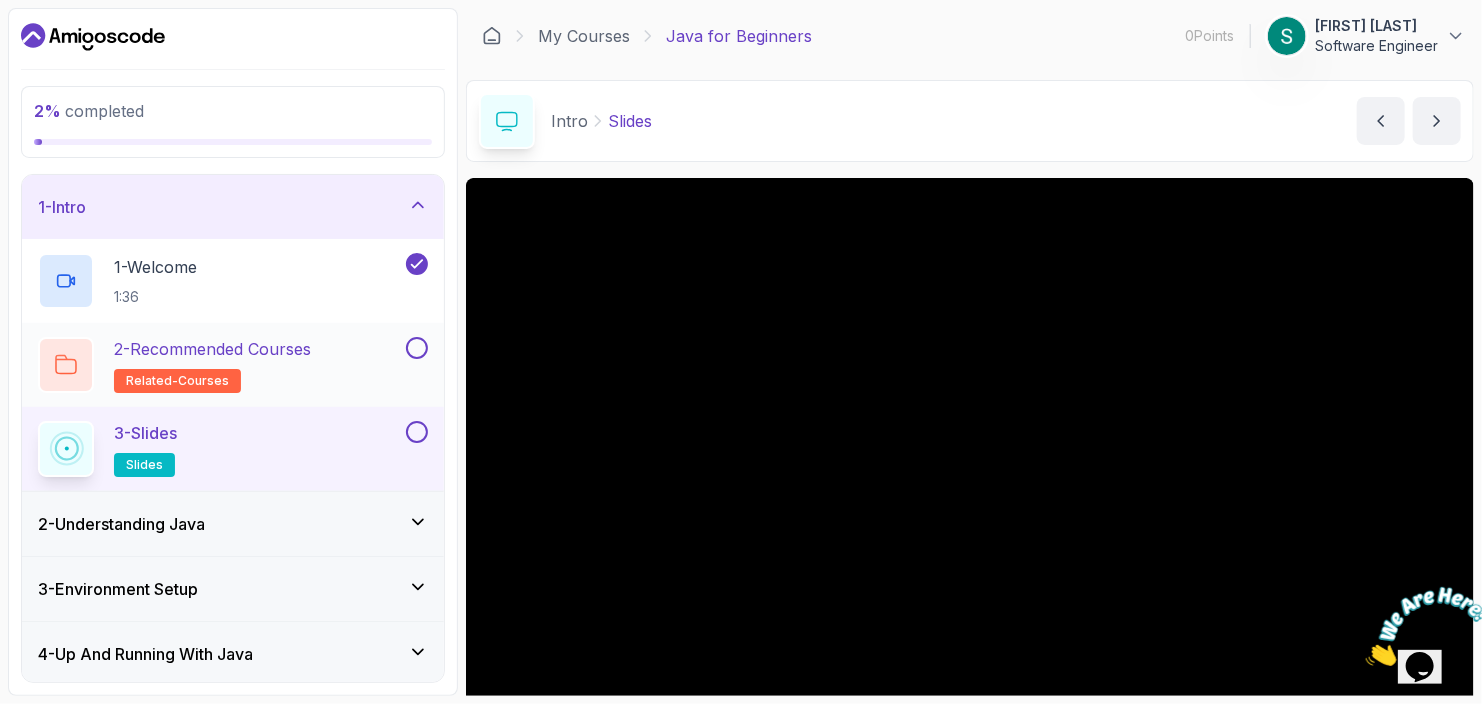 click at bounding box center (417, 348) 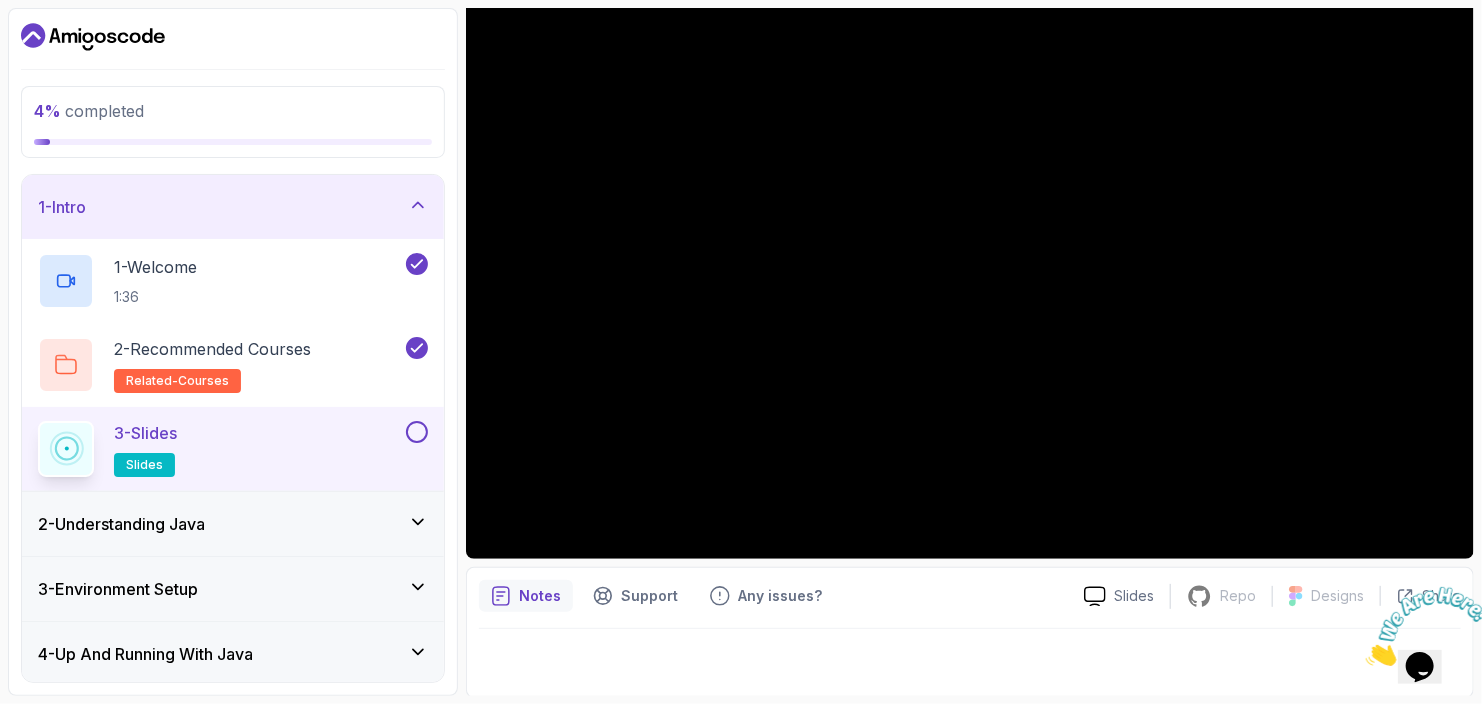 scroll, scrollTop: 187, scrollLeft: 0, axis: vertical 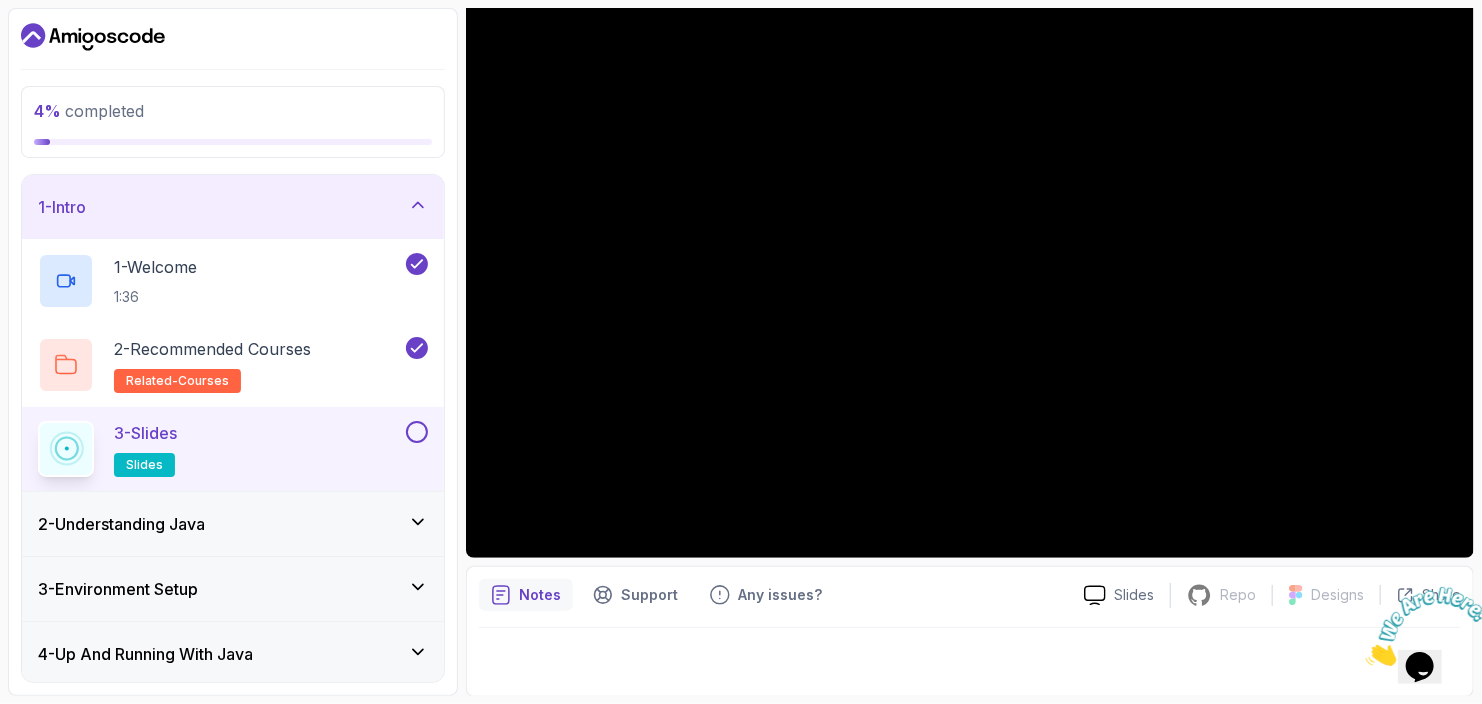 click on "2  -  Understanding Java" at bounding box center (233, 524) 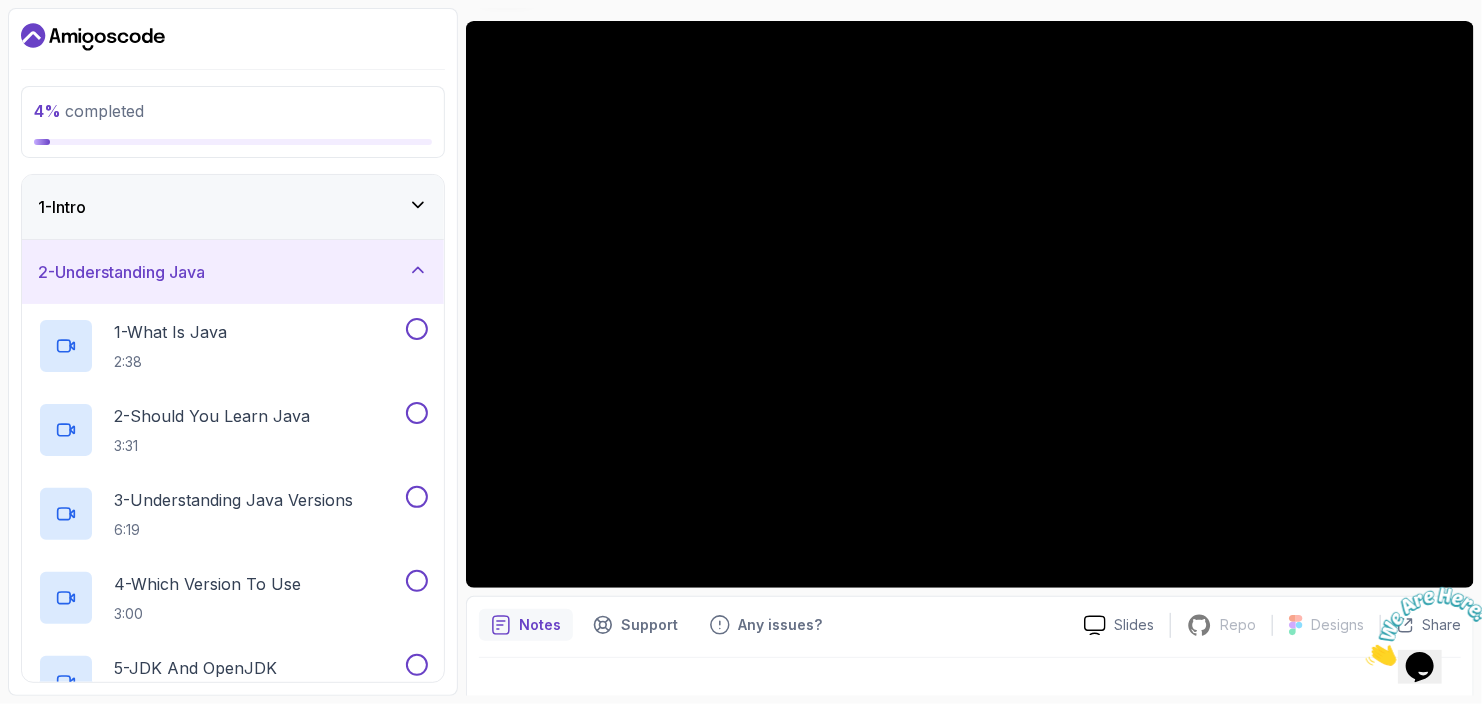 scroll, scrollTop: 187, scrollLeft: 0, axis: vertical 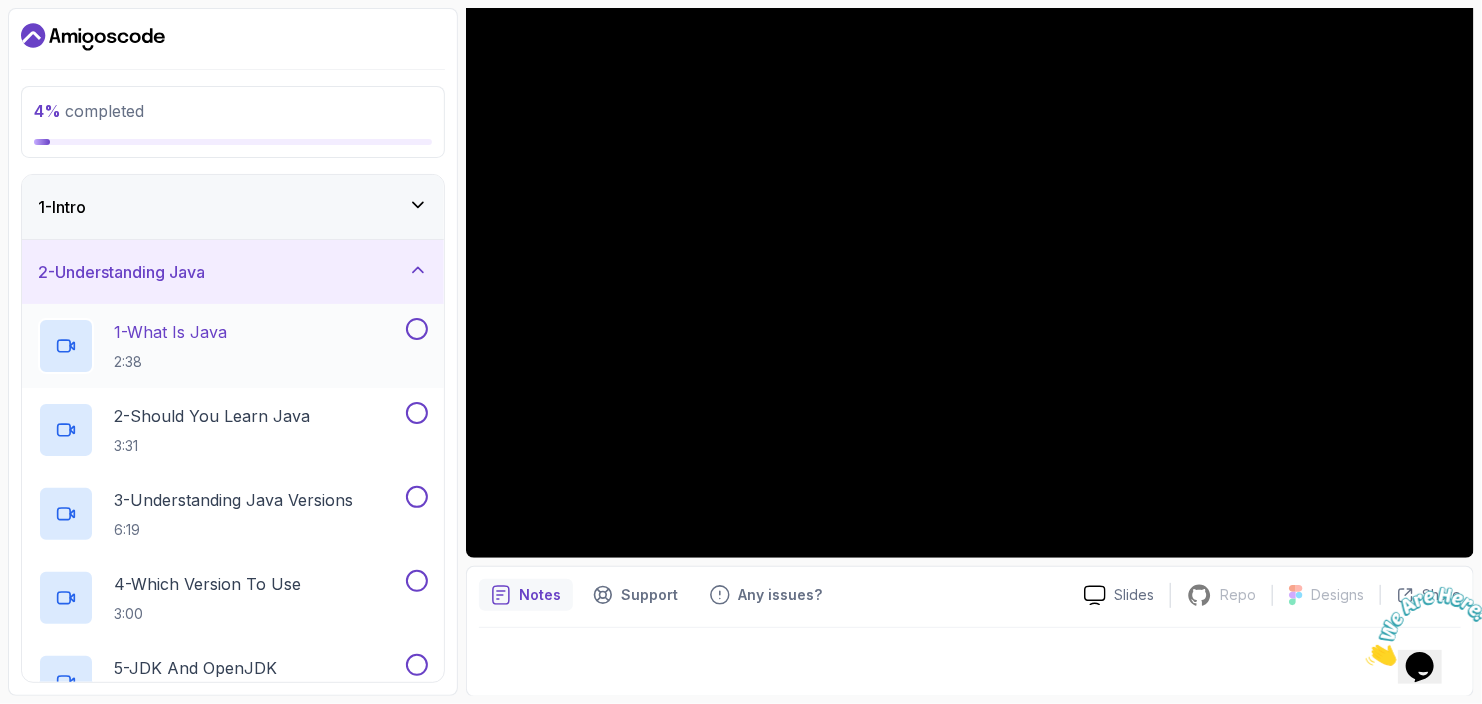 click on "2:38" at bounding box center [170, 362] 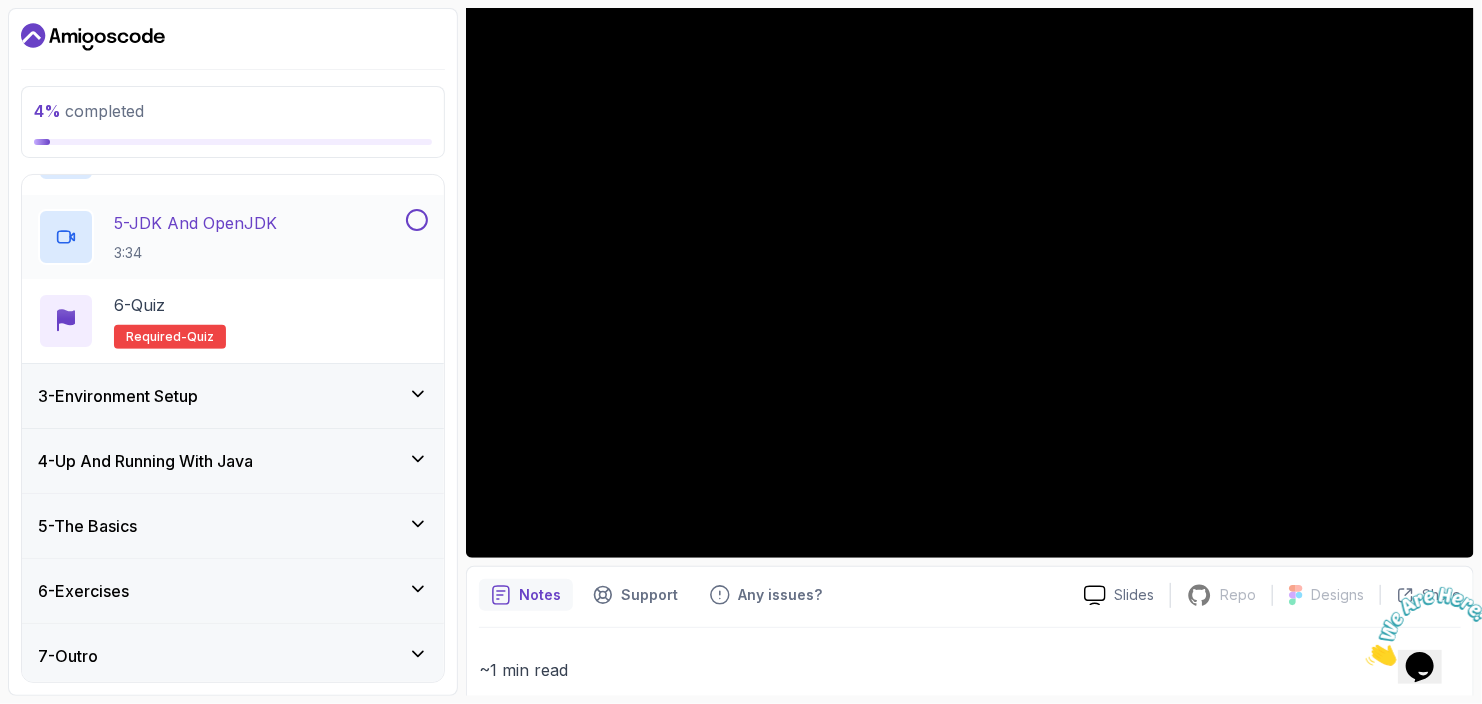scroll, scrollTop: 448, scrollLeft: 0, axis: vertical 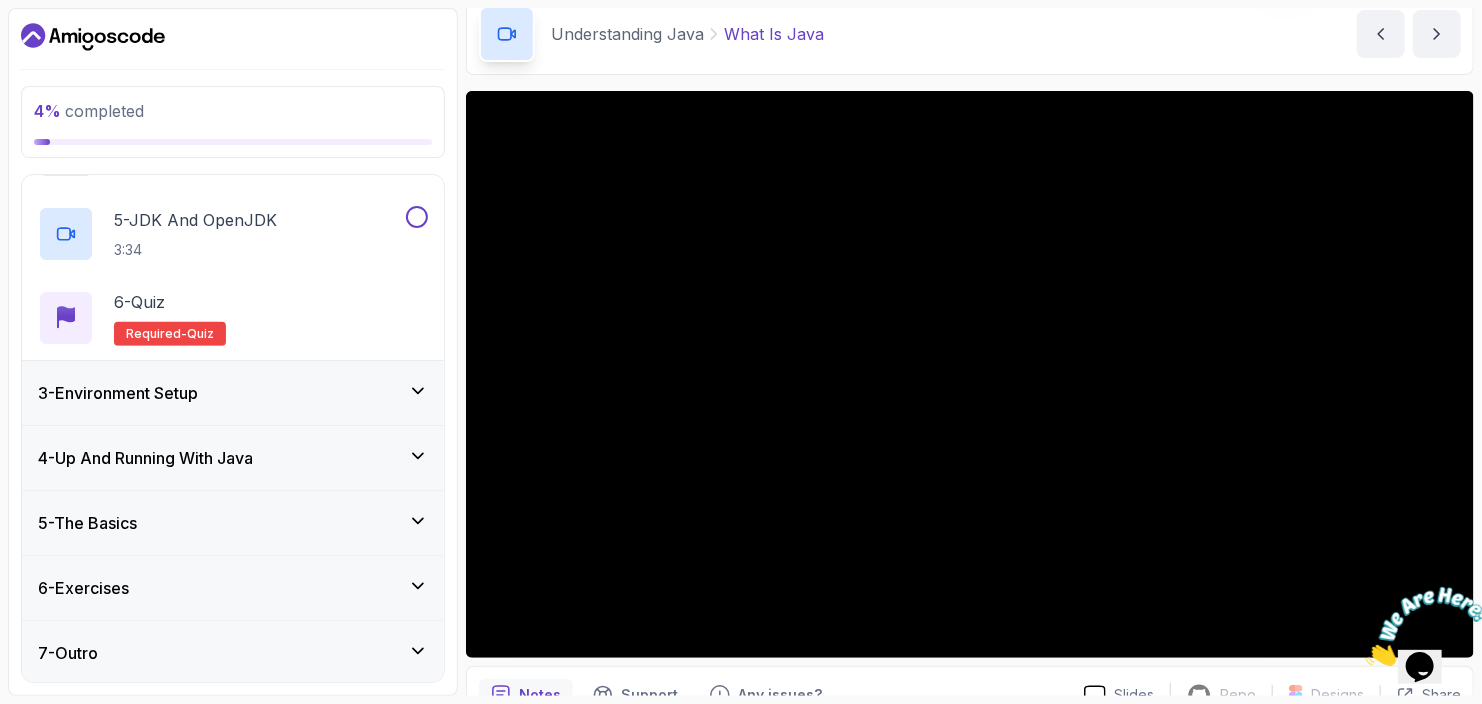 type 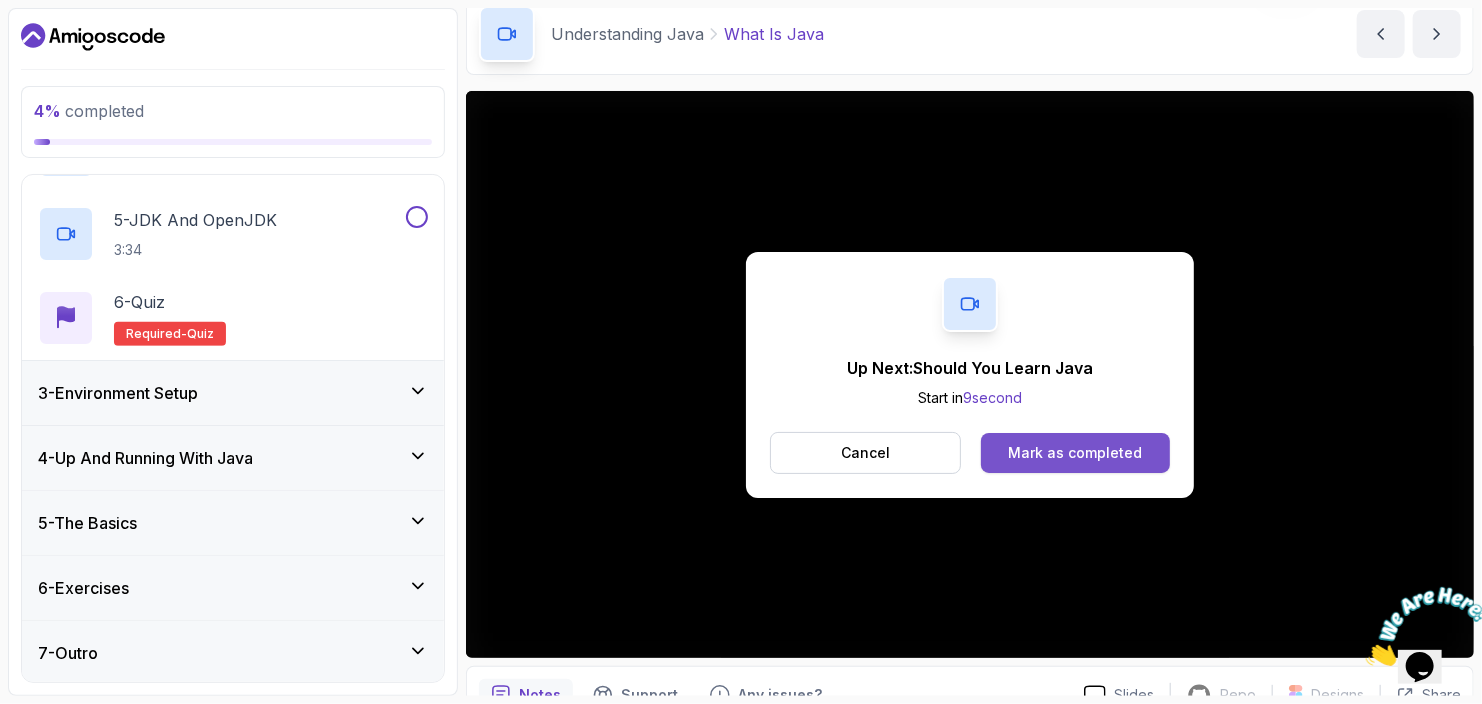 click on "Mark as completed" at bounding box center [1075, 453] 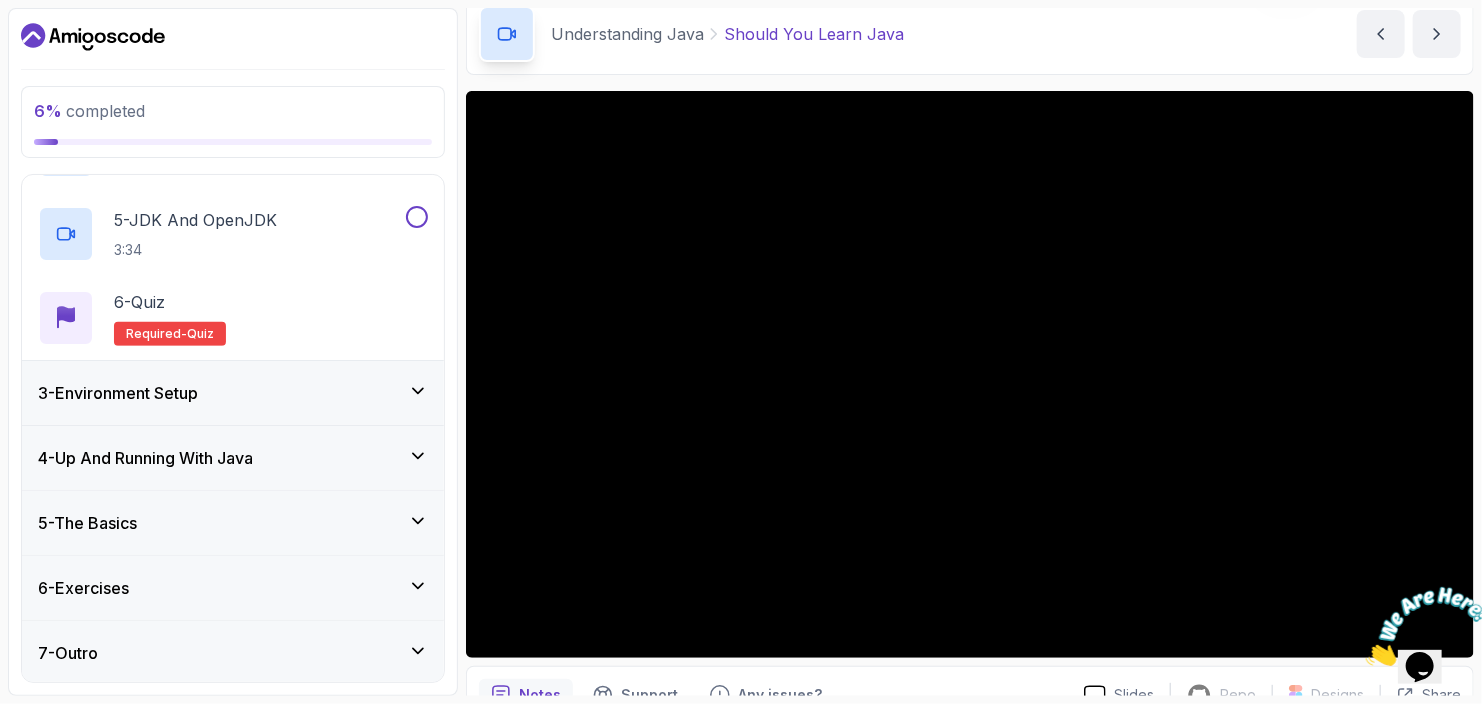 scroll, scrollTop: 187, scrollLeft: 0, axis: vertical 